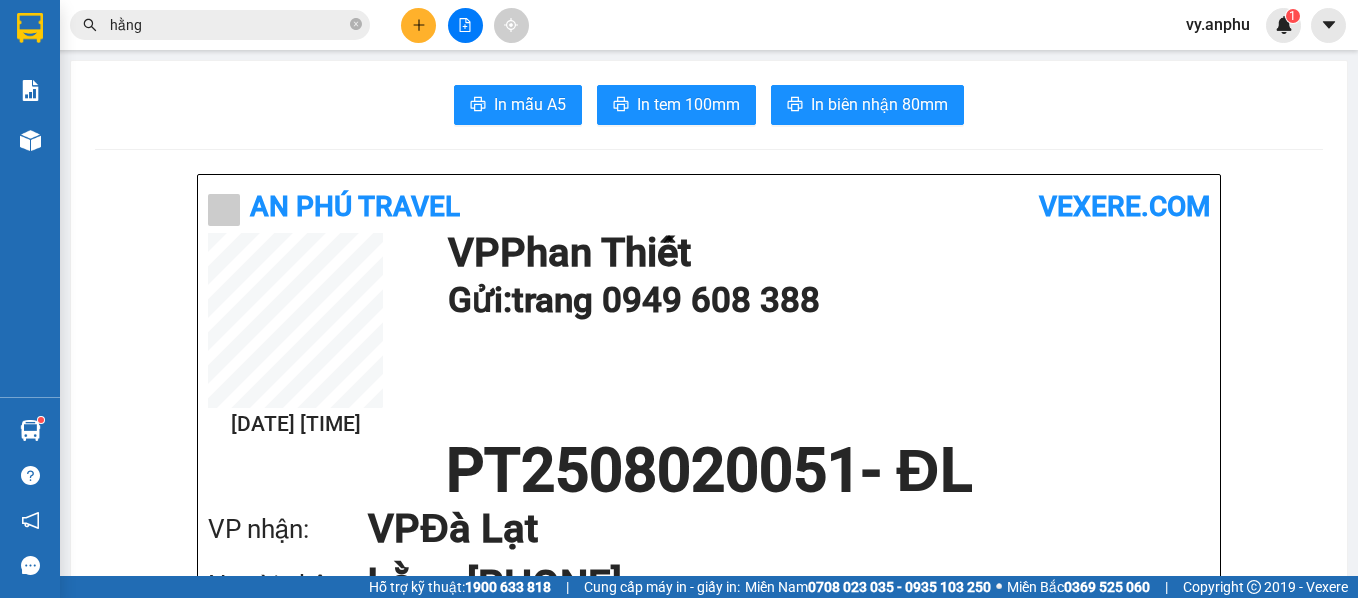 scroll, scrollTop: 0, scrollLeft: 0, axis: both 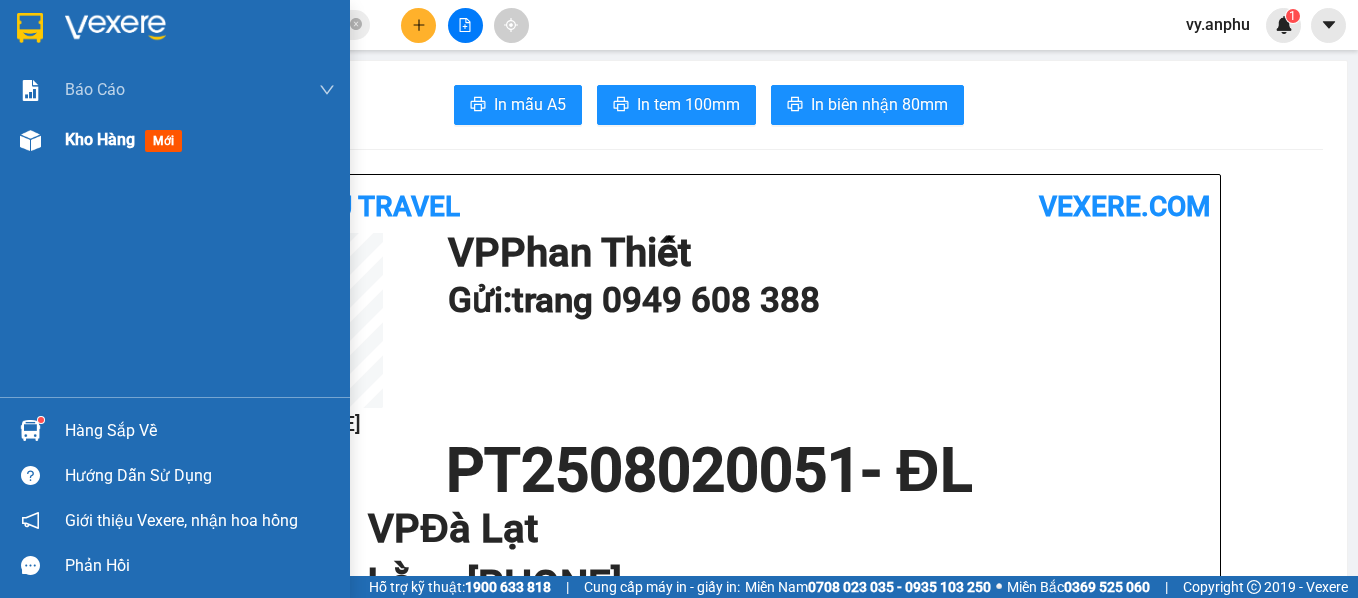 click on "Kho hàng" at bounding box center (100, 139) 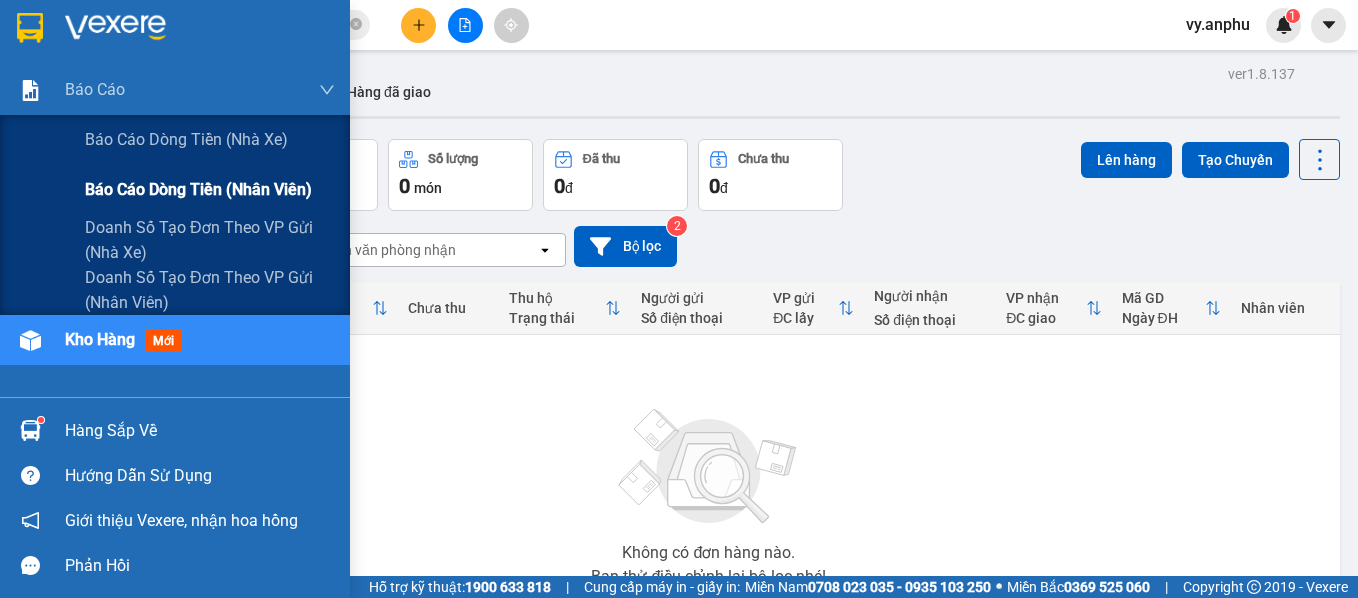 click on "Báo cáo dòng tiền (nhân viên)" at bounding box center (198, 189) 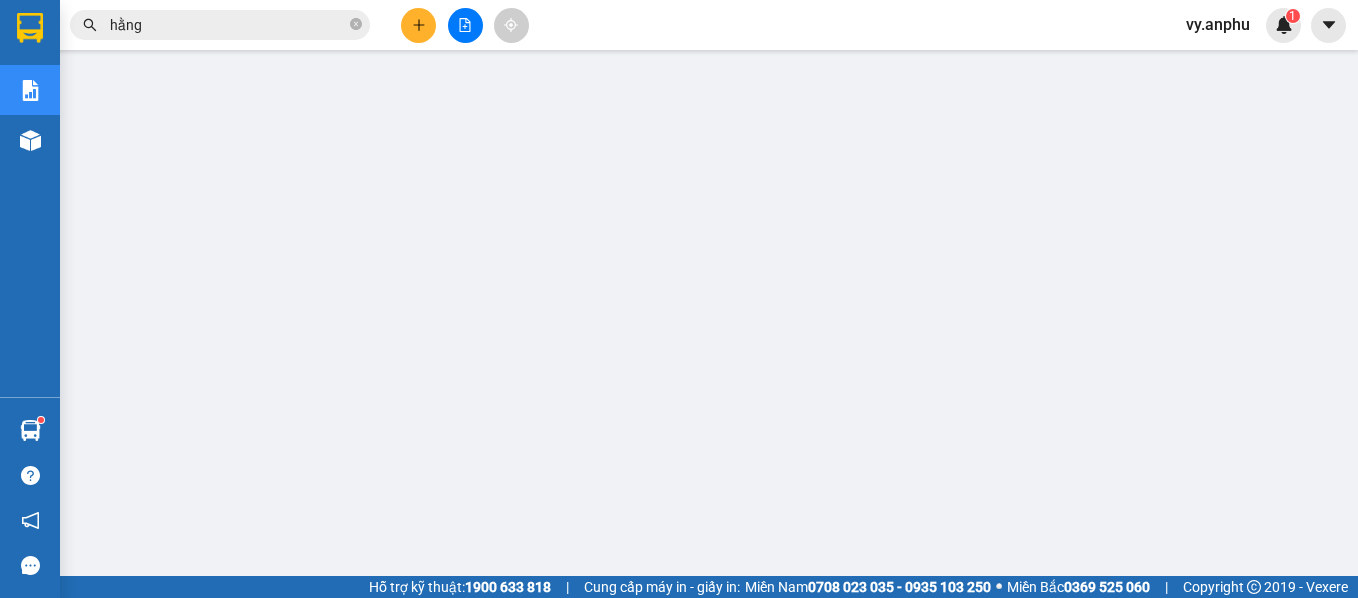click on "vy.anphu" at bounding box center (1218, 24) 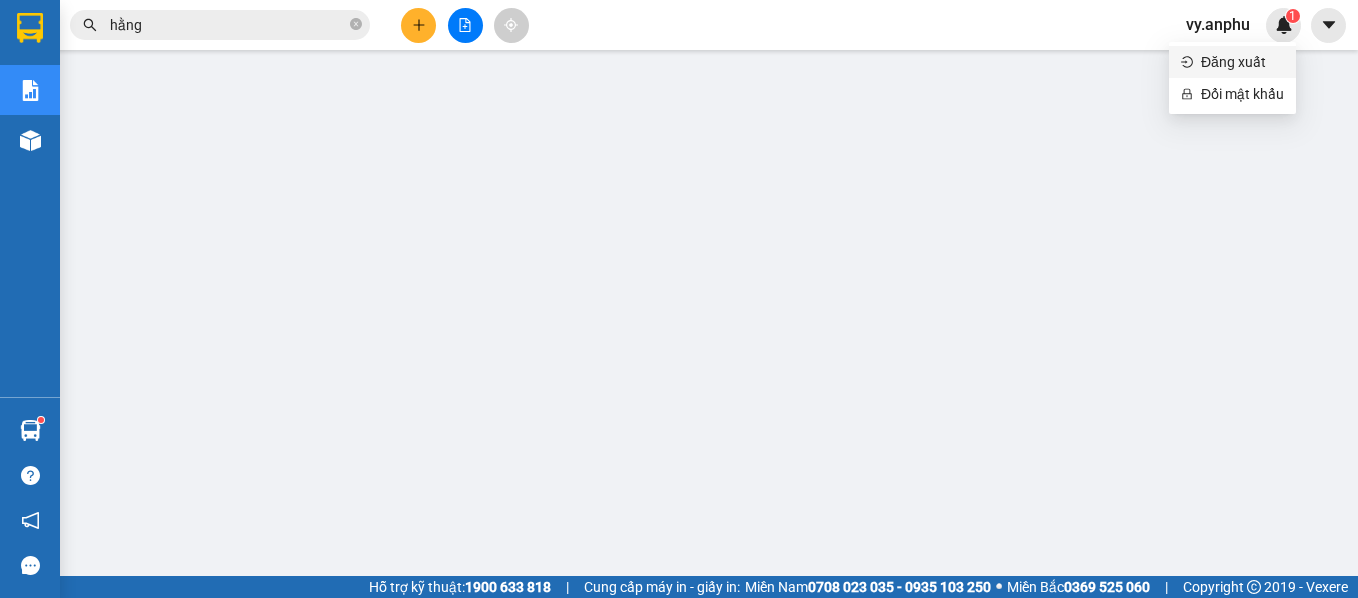 click on "Đăng xuất" at bounding box center (1242, 62) 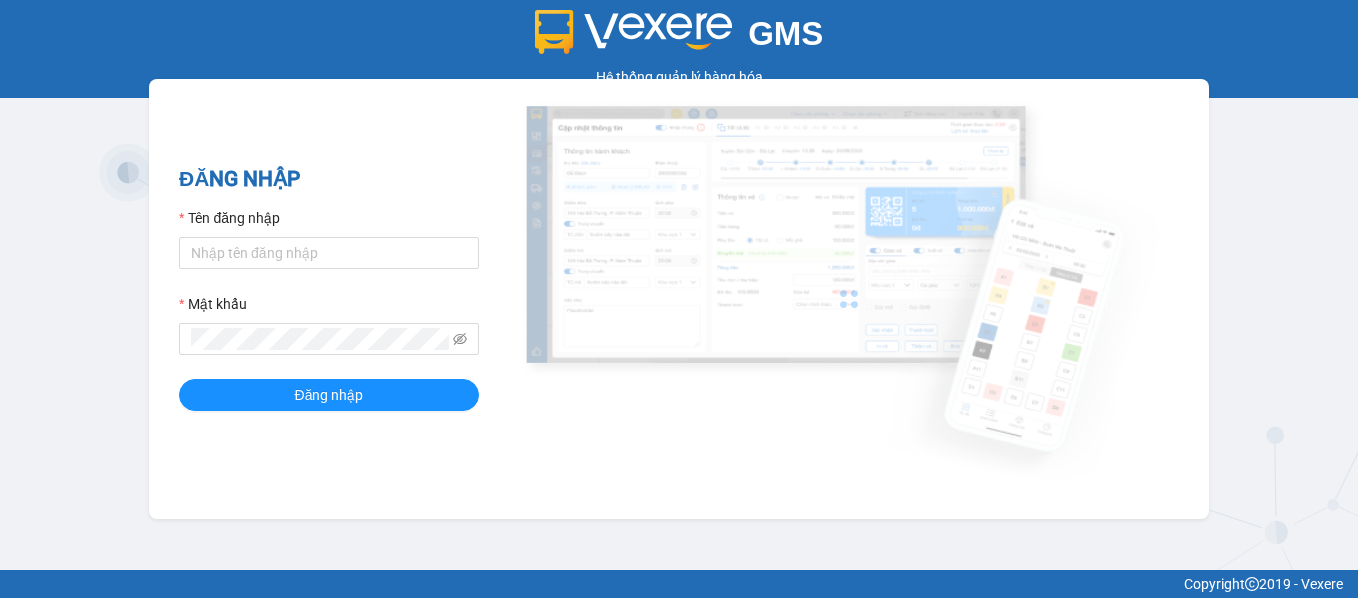 scroll, scrollTop: 0, scrollLeft: 0, axis: both 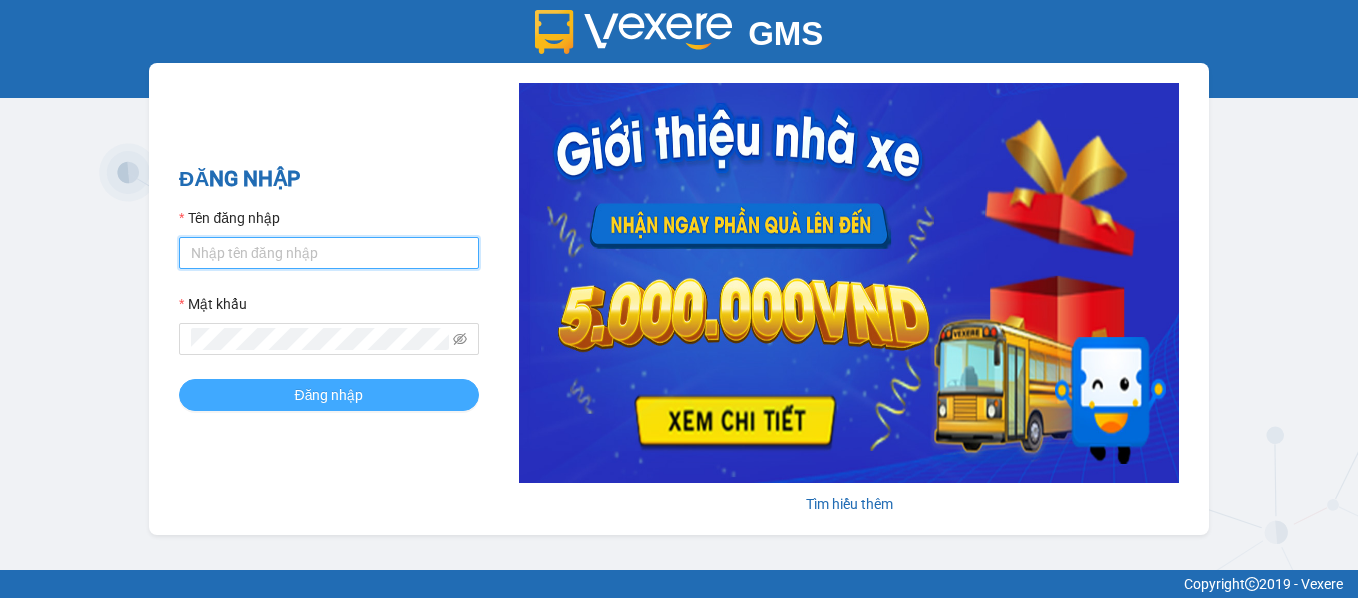 type on "vy.anphu" 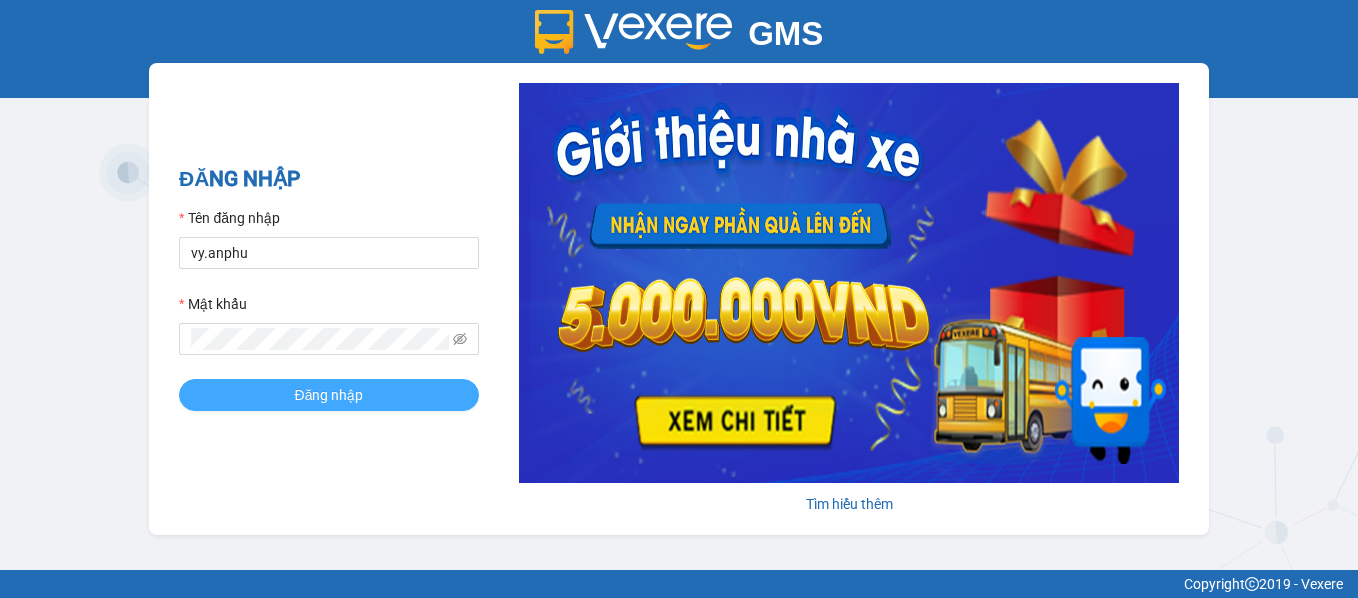 click on "Đăng nhập" at bounding box center (329, 395) 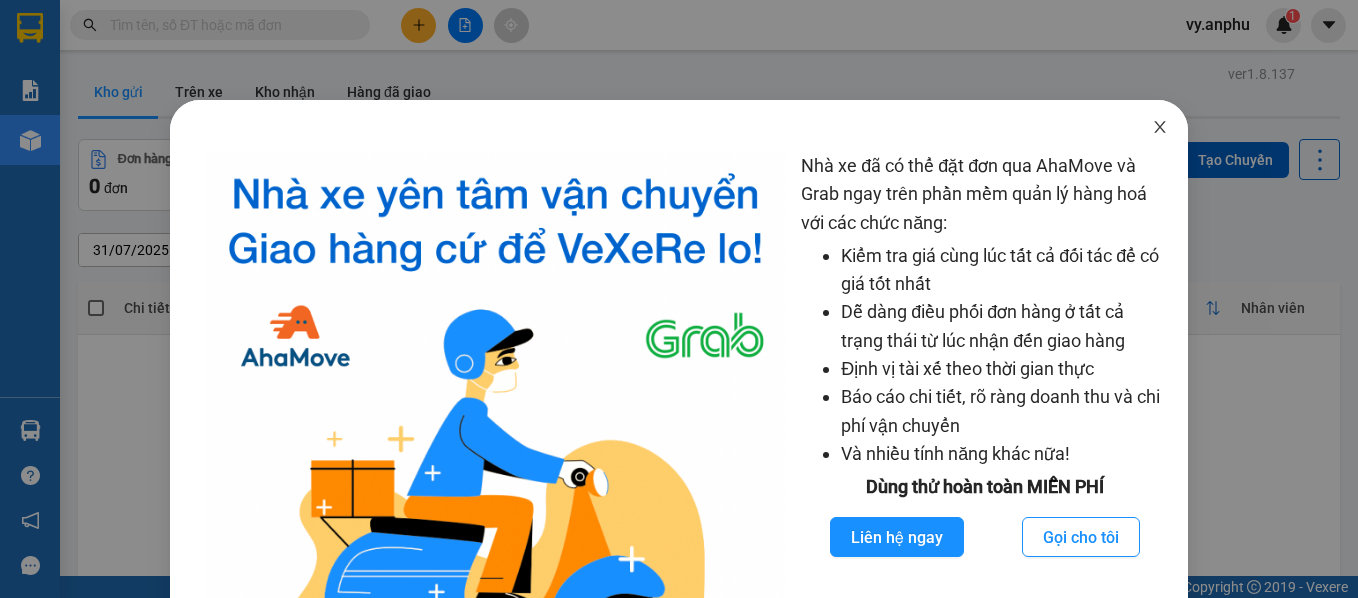 click 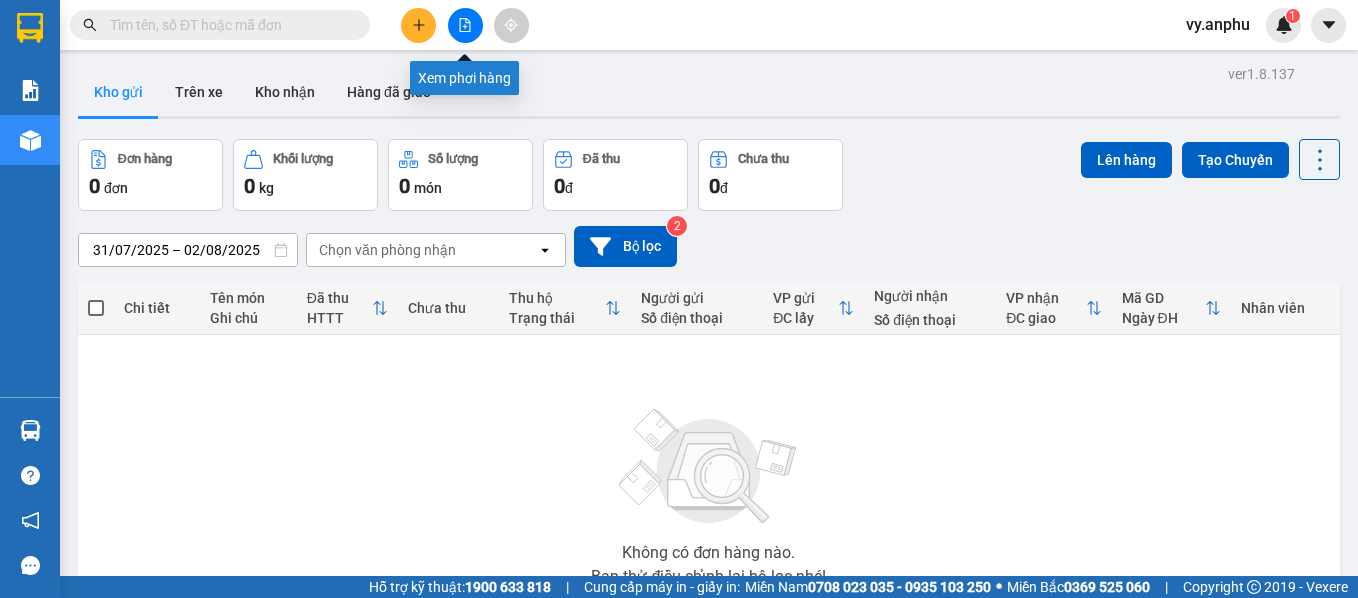 click at bounding box center (465, 25) 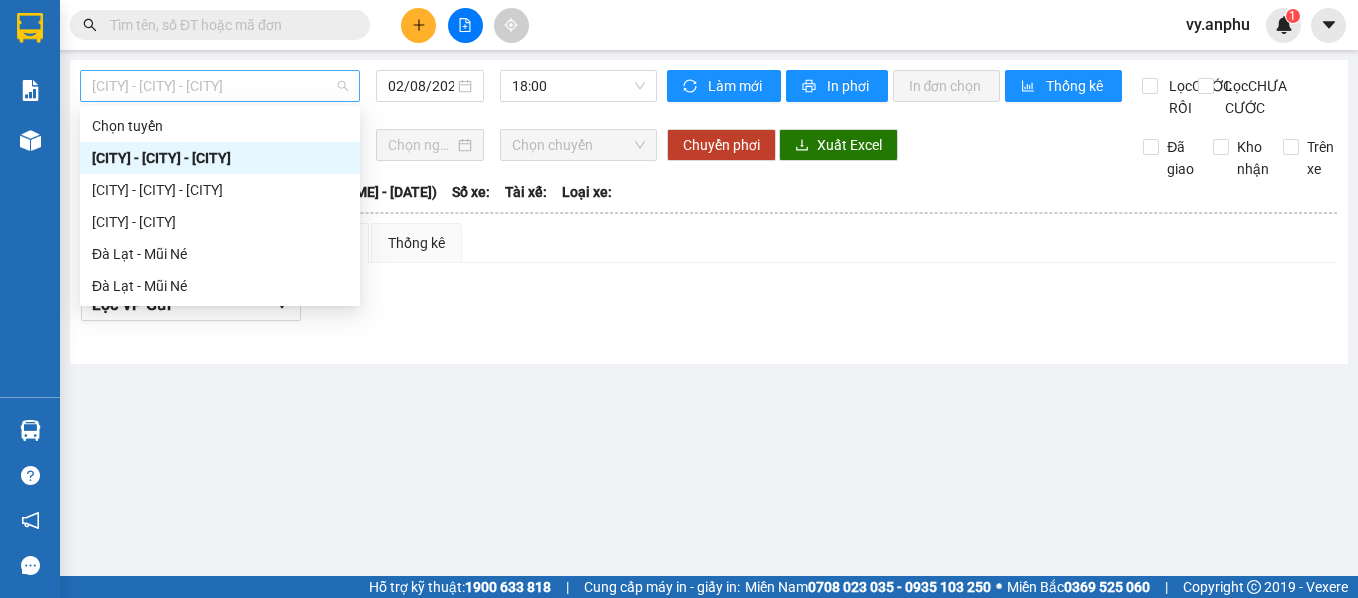 click on "[CITY] - [CITY] - [CITY]" at bounding box center (220, 86) 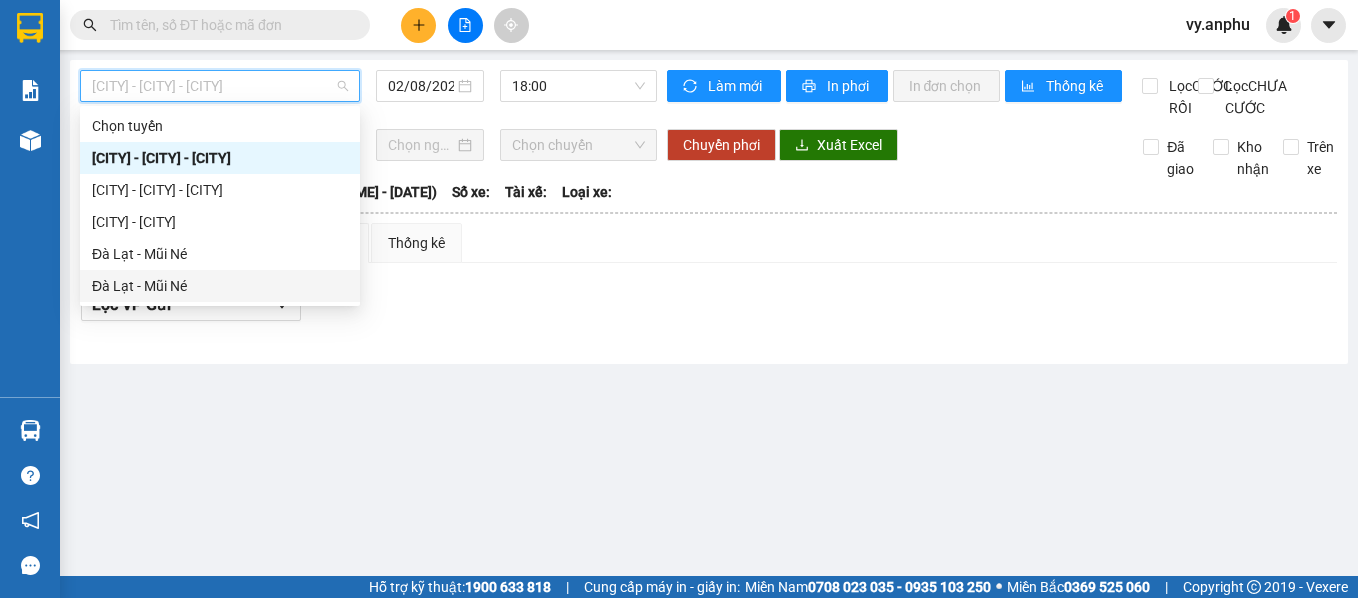 click on "Đà Lạt - Mũi Né" at bounding box center [220, 286] 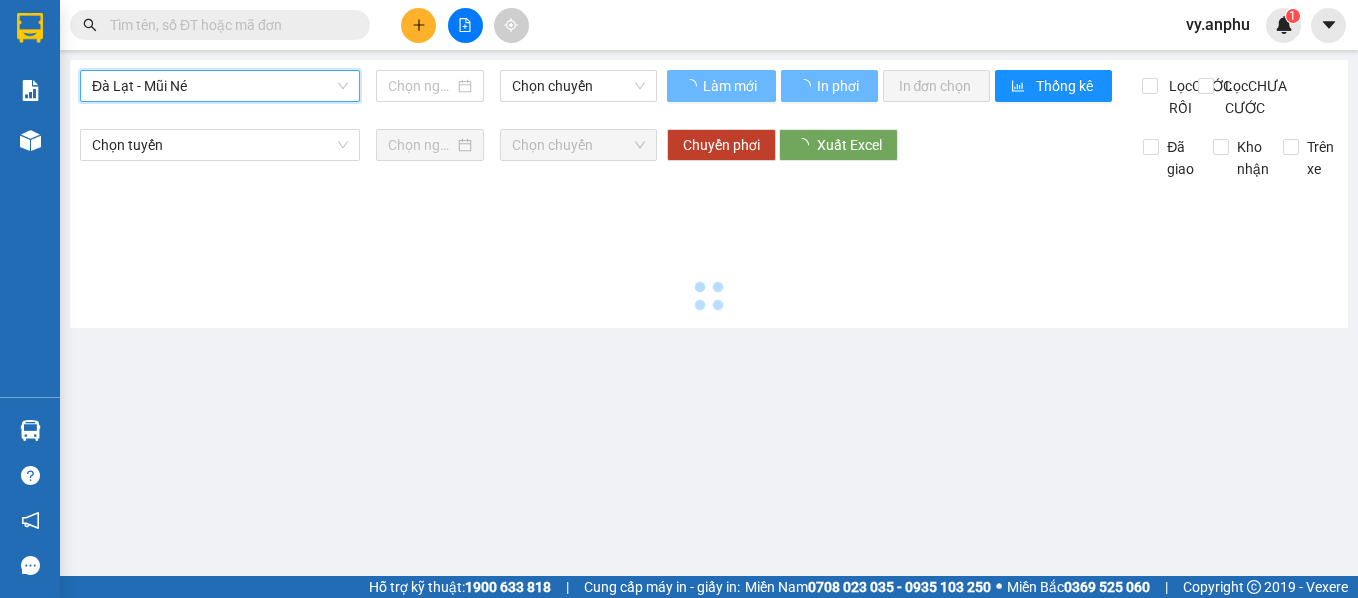 type on "02/08/2025" 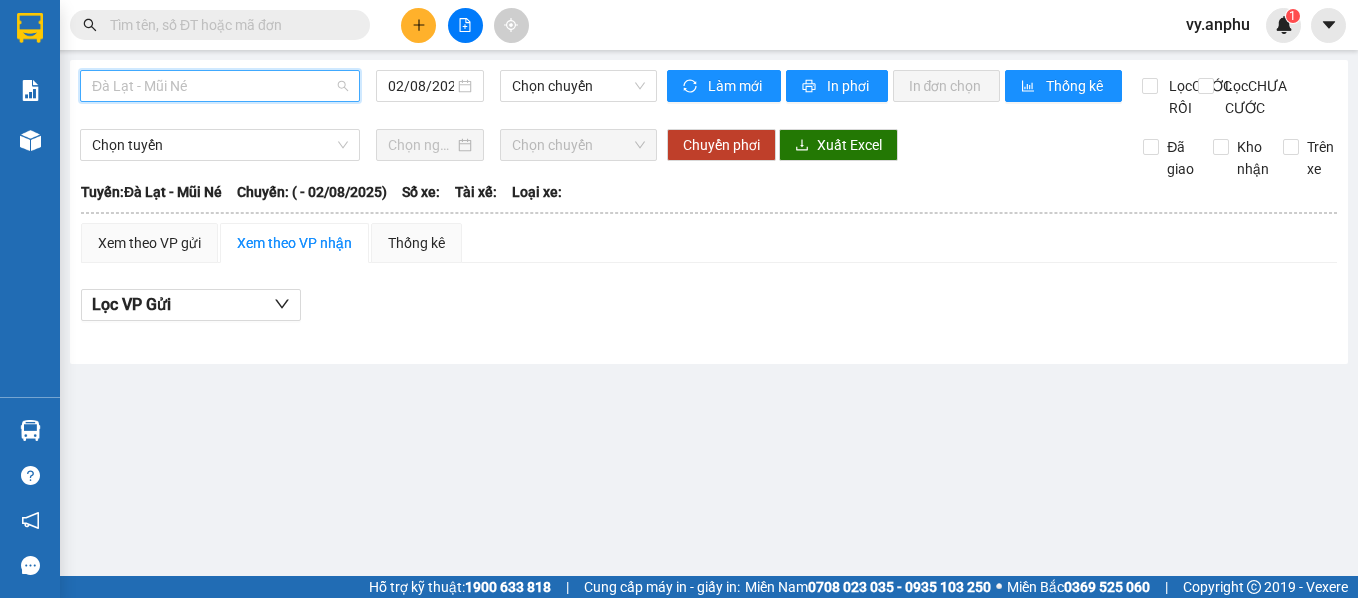 drag, startPoint x: 282, startPoint y: 80, endPoint x: 263, endPoint y: 141, distance: 63.89053 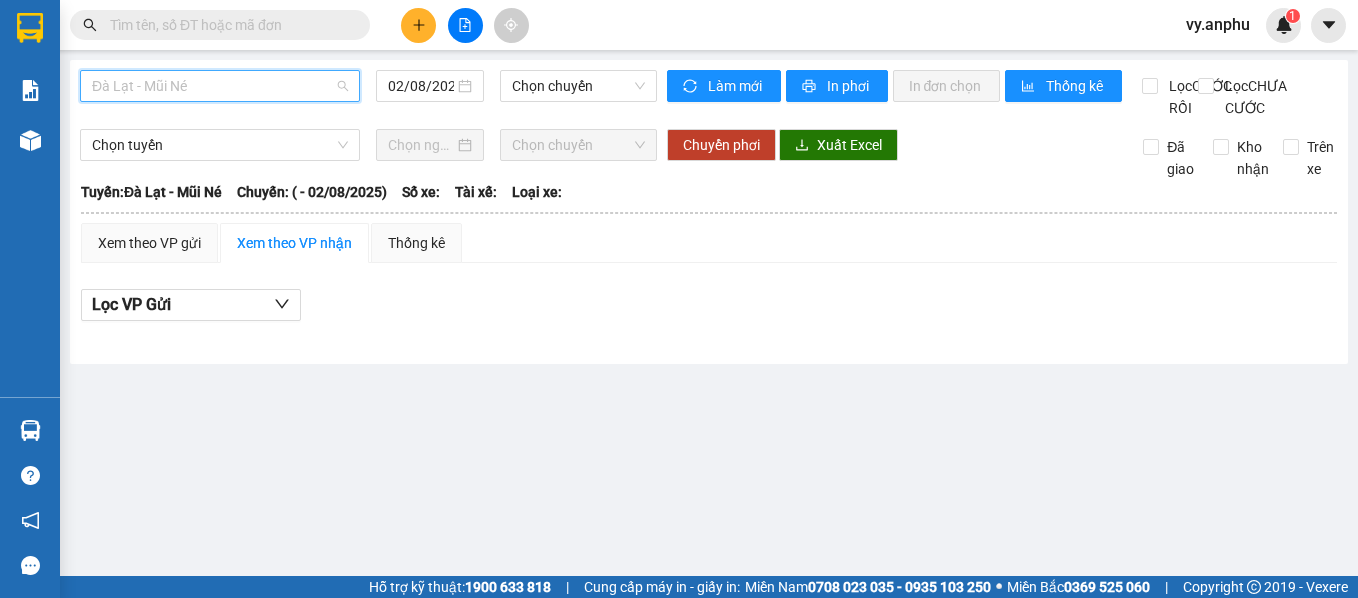 click on "Đà Lạt - Mũi Né" at bounding box center (220, 86) 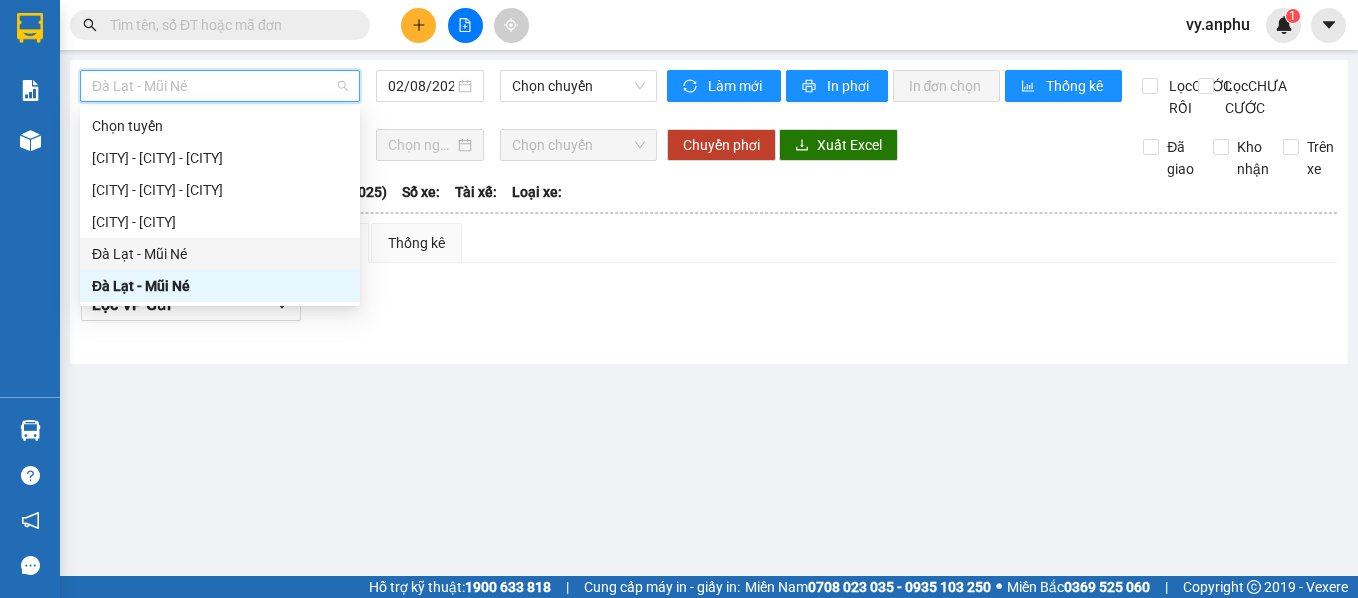 click on "Đà Lạt - Mũi Né" at bounding box center (220, 254) 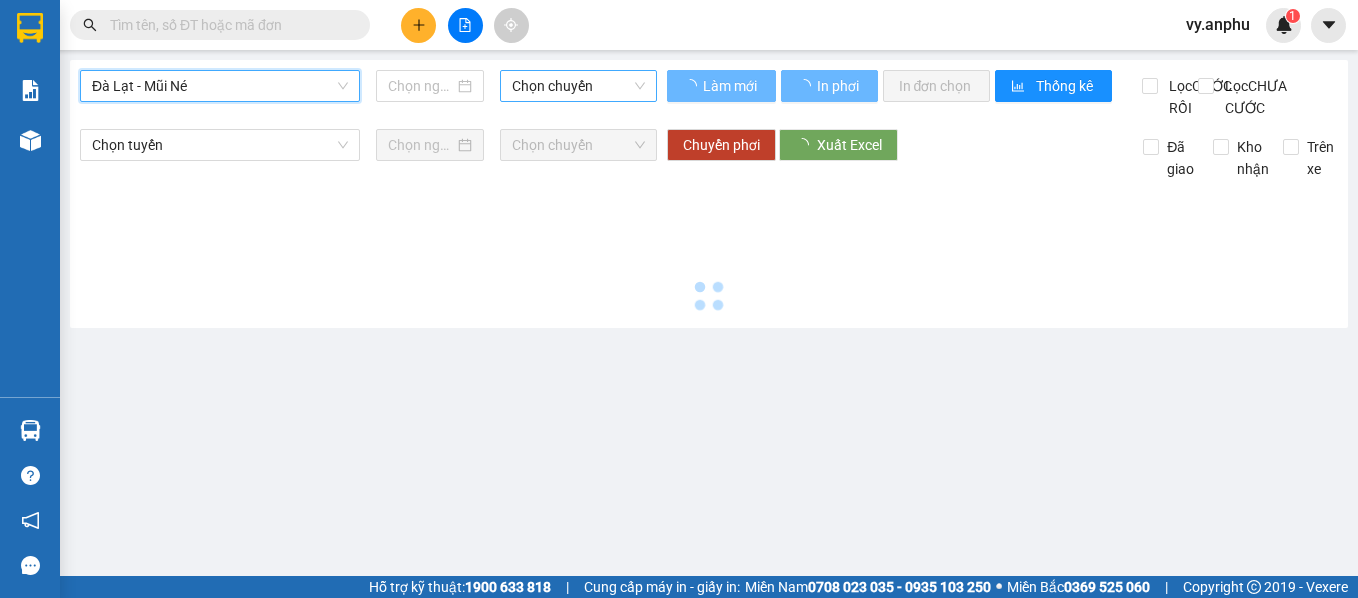 type on "02/08/2025" 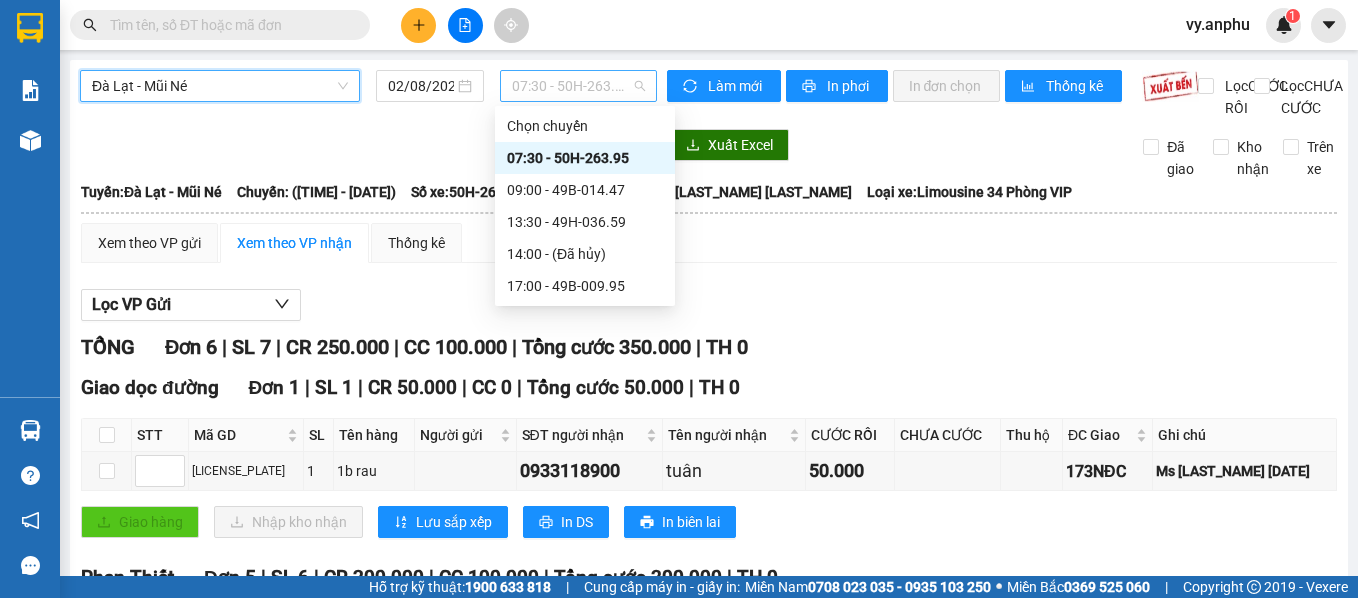 click on "07:30     - 50H-263.95" at bounding box center (578, 86) 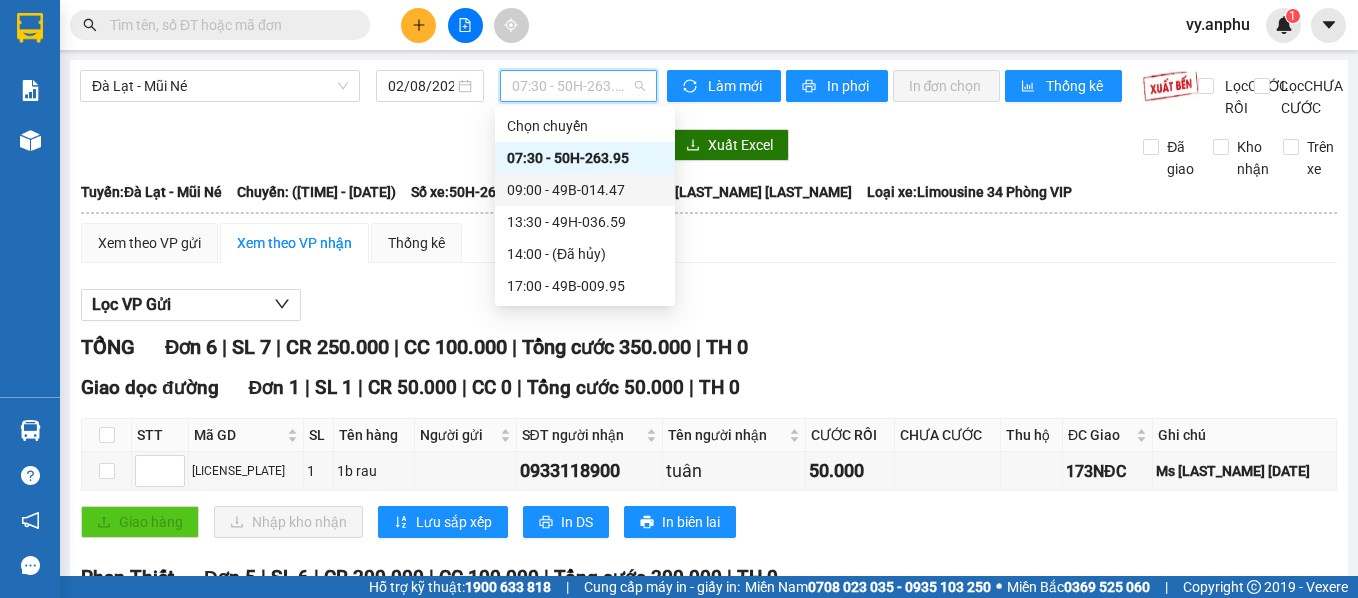 click on "09:00     - 49B-014.47" at bounding box center [585, 190] 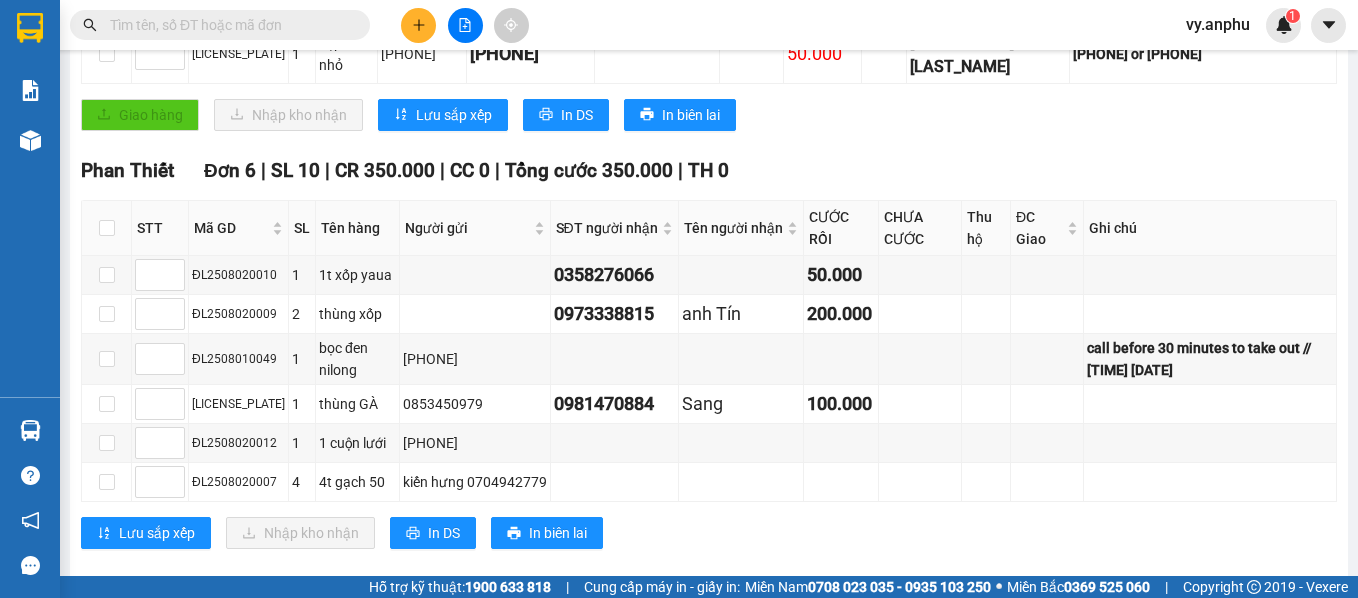 scroll, scrollTop: 544, scrollLeft: 0, axis: vertical 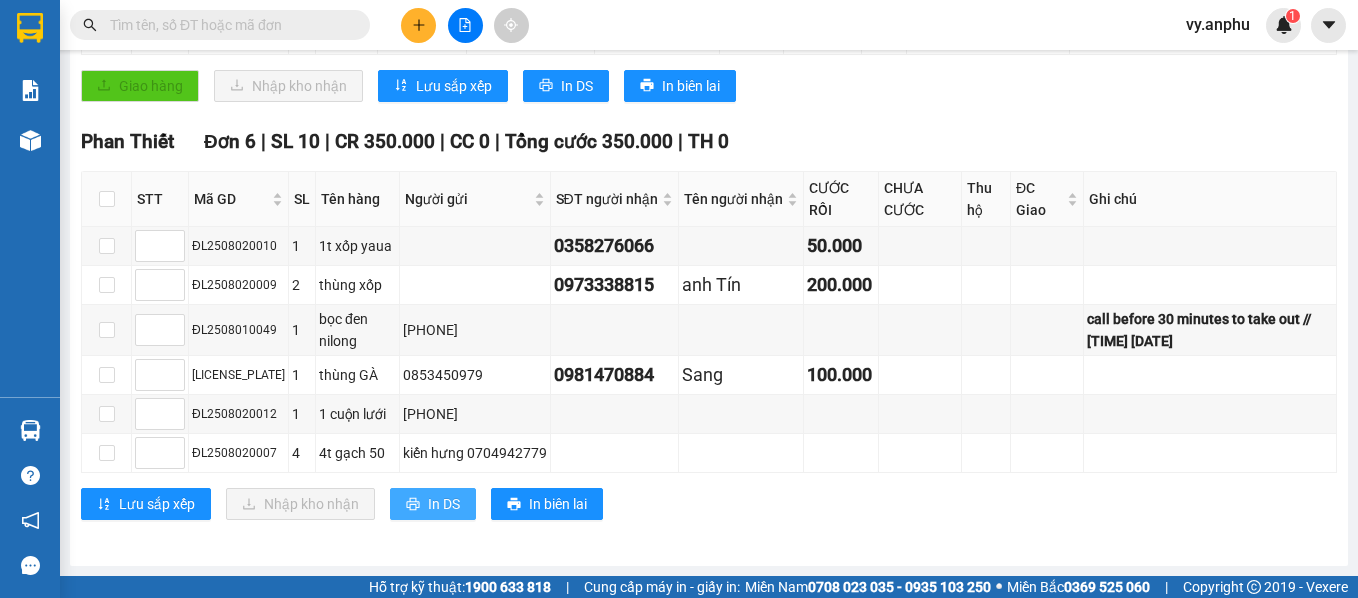 click on "In DS" at bounding box center [444, 504] 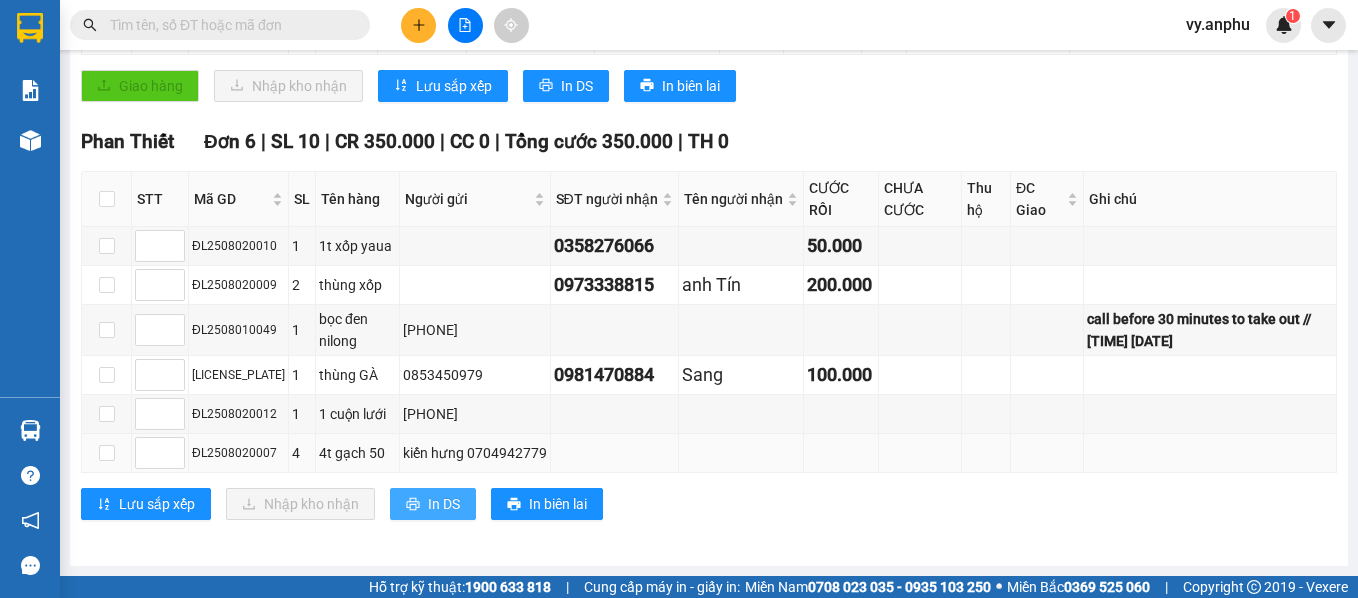 scroll, scrollTop: 0, scrollLeft: 0, axis: both 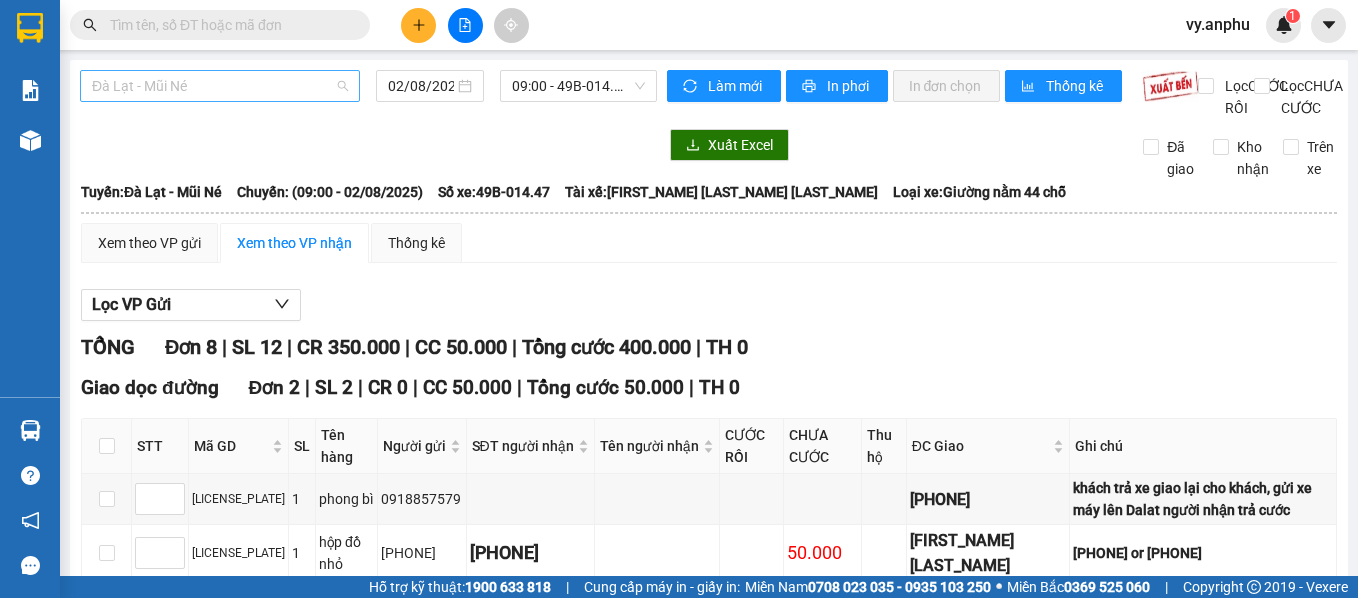 click on "Đà Lạt - Mũi Né" at bounding box center (220, 86) 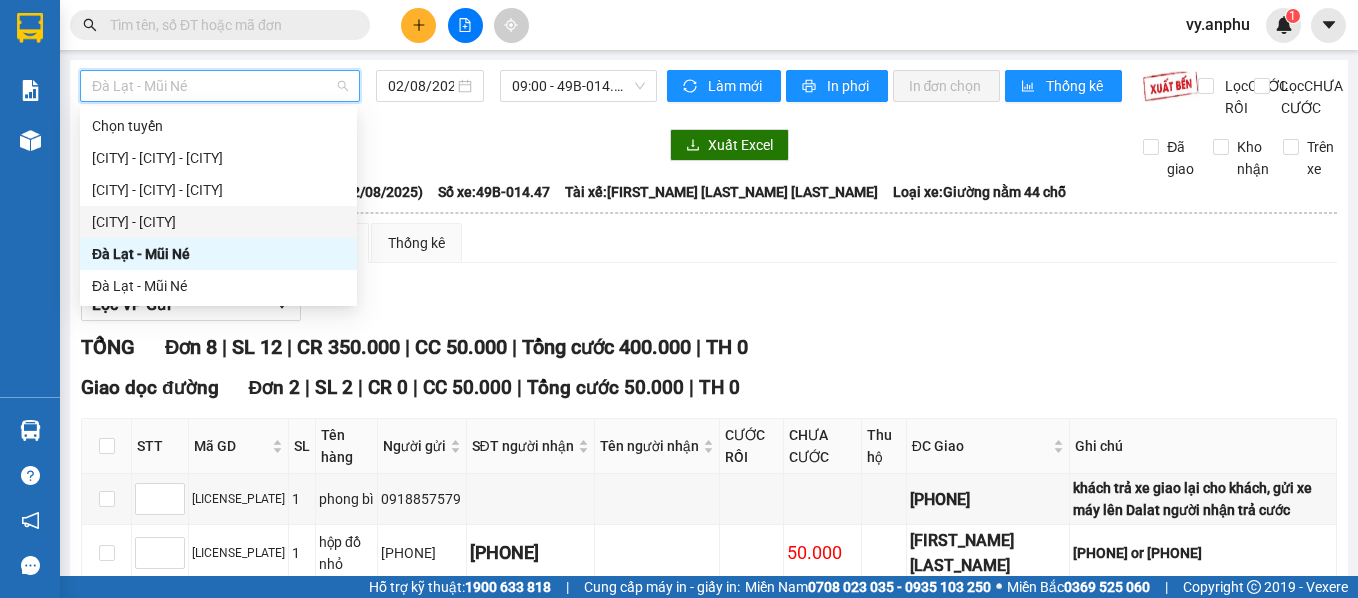 click on "[CITY] - [CITY]" at bounding box center (218, 222) 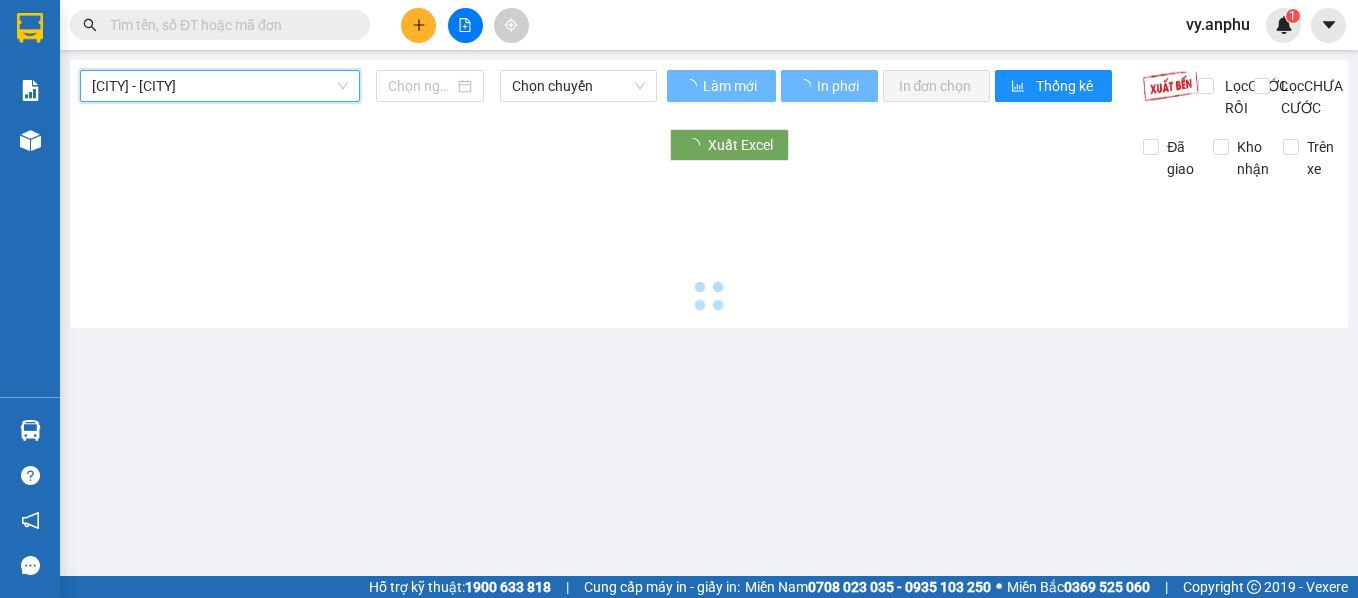 type on "02/08/2025" 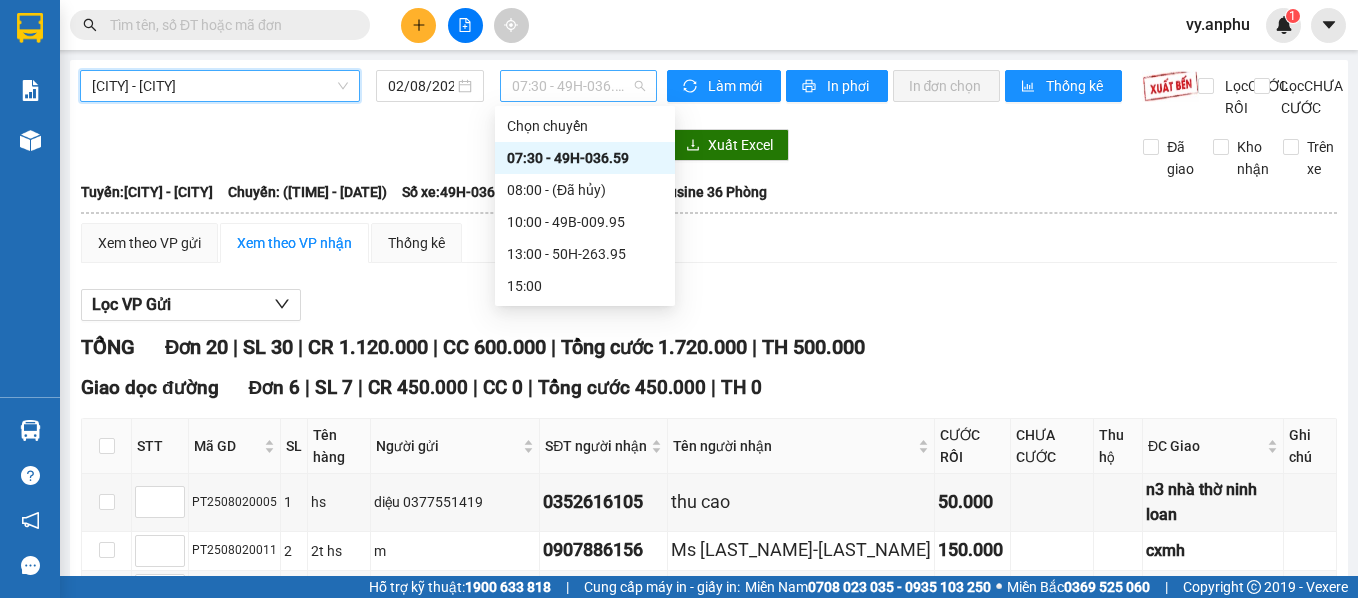 click on "07:30     - 49H-036.59" at bounding box center (578, 86) 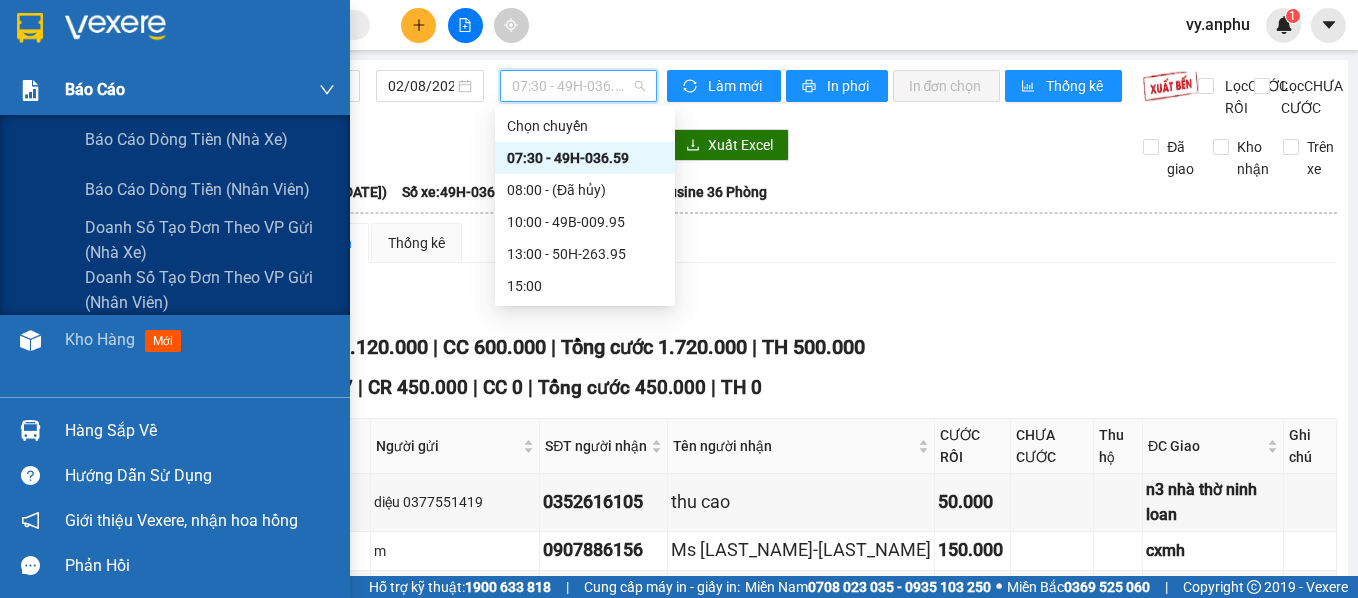 click on "Báo cáo" at bounding box center (175, 90) 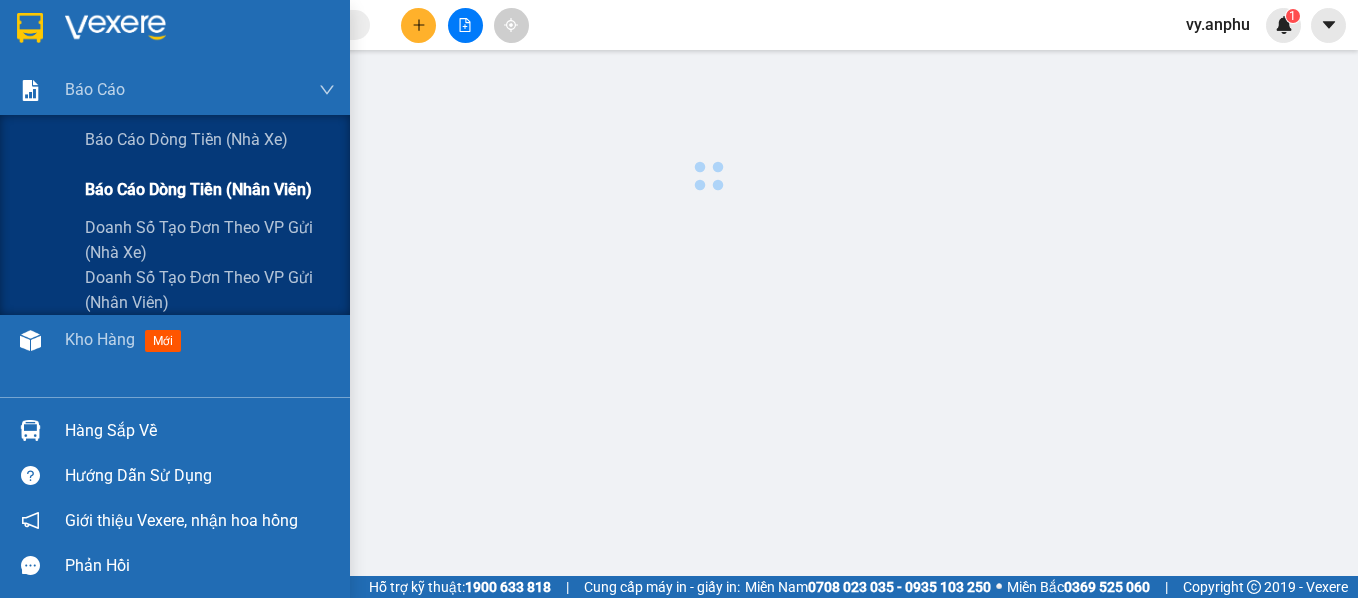 click on "Báo cáo dòng tiền (nhân viên)" at bounding box center [198, 189] 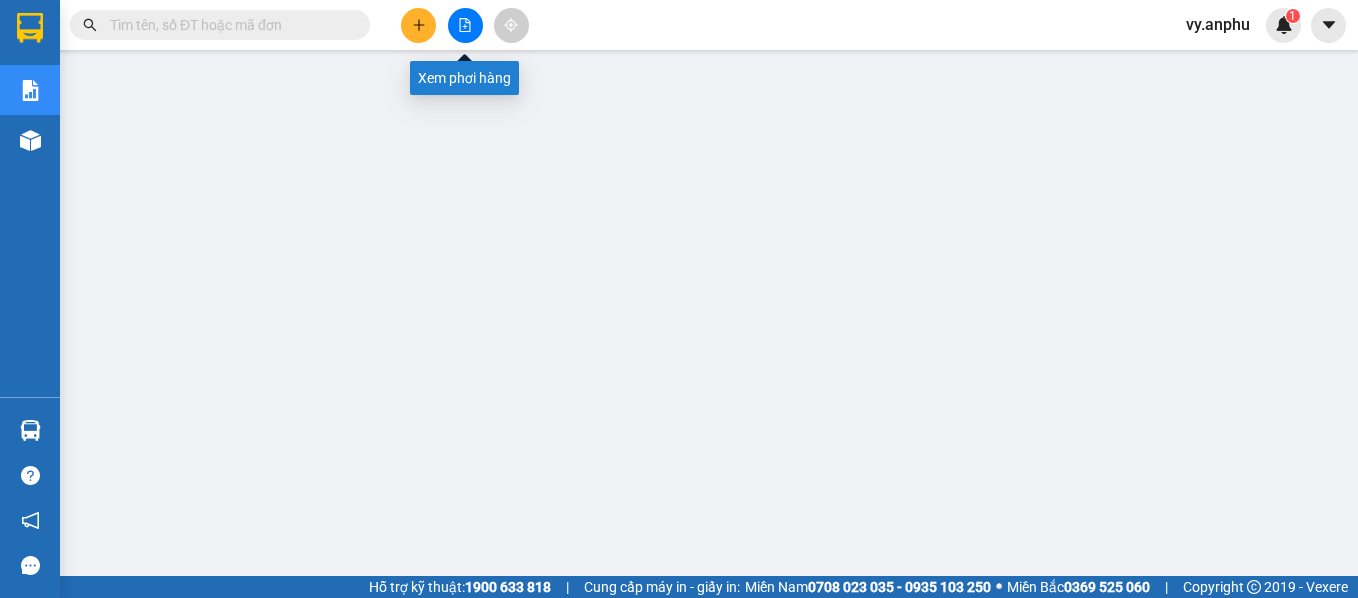 click 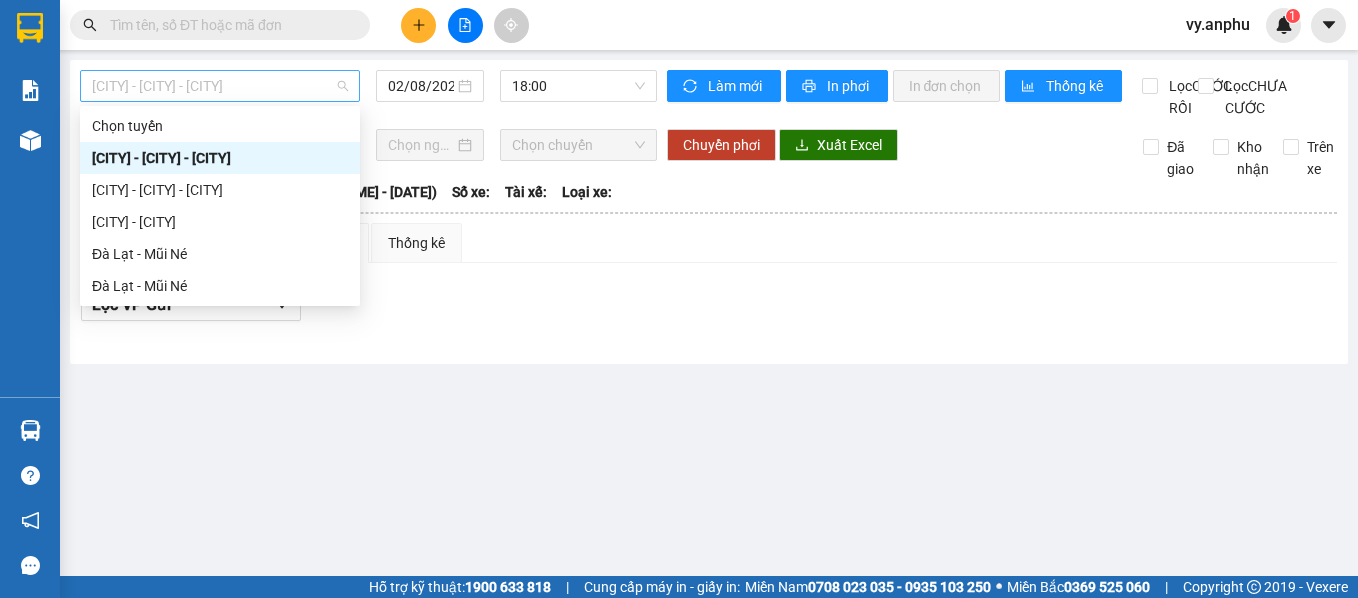 click on "[CITY] - [CITY] - [CITY]" at bounding box center (220, 86) 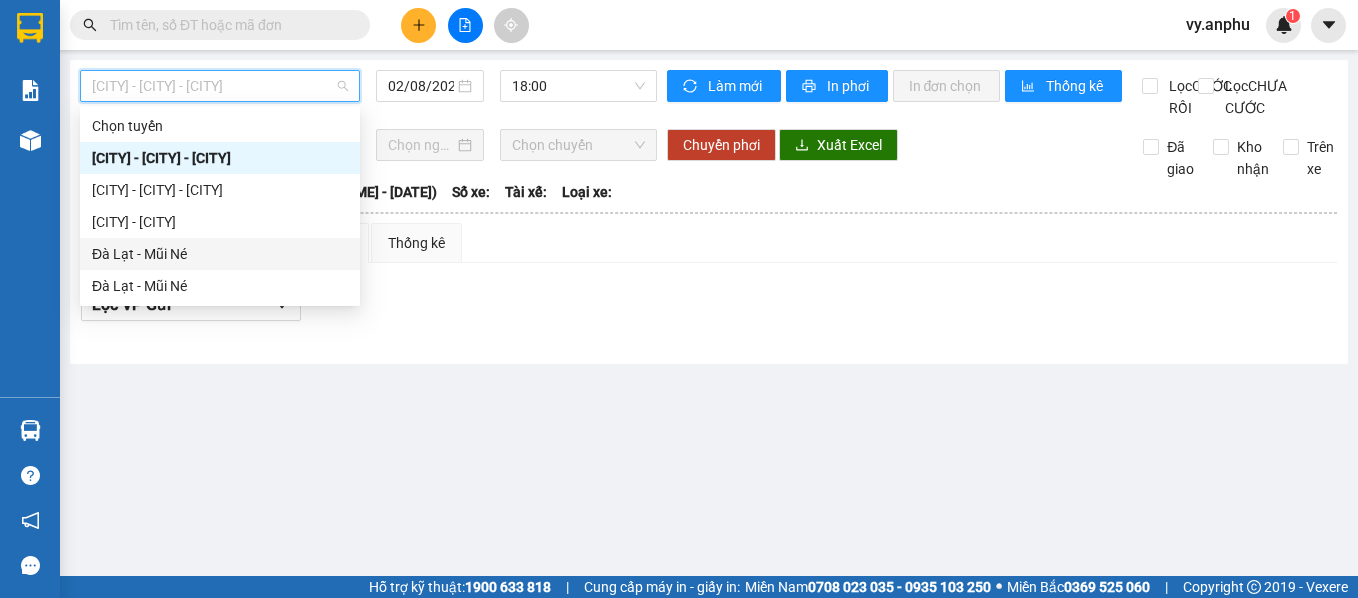 click on "Đà Lạt - Mũi Né" at bounding box center [220, 254] 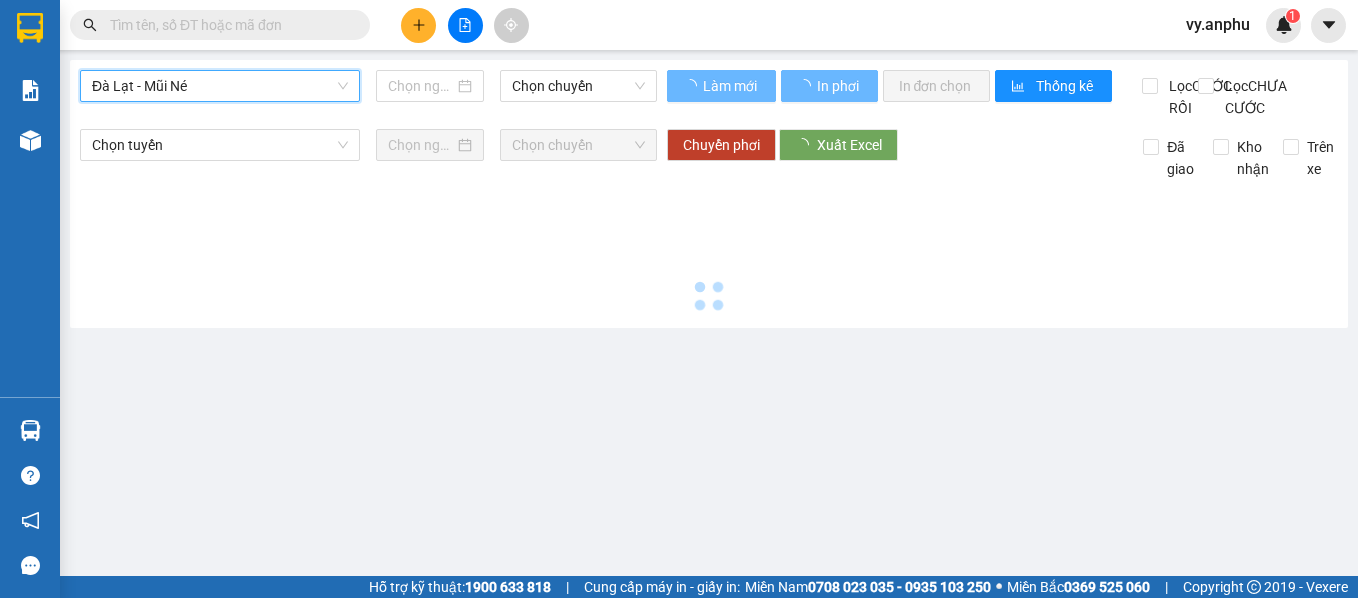 type on "02/08/2025" 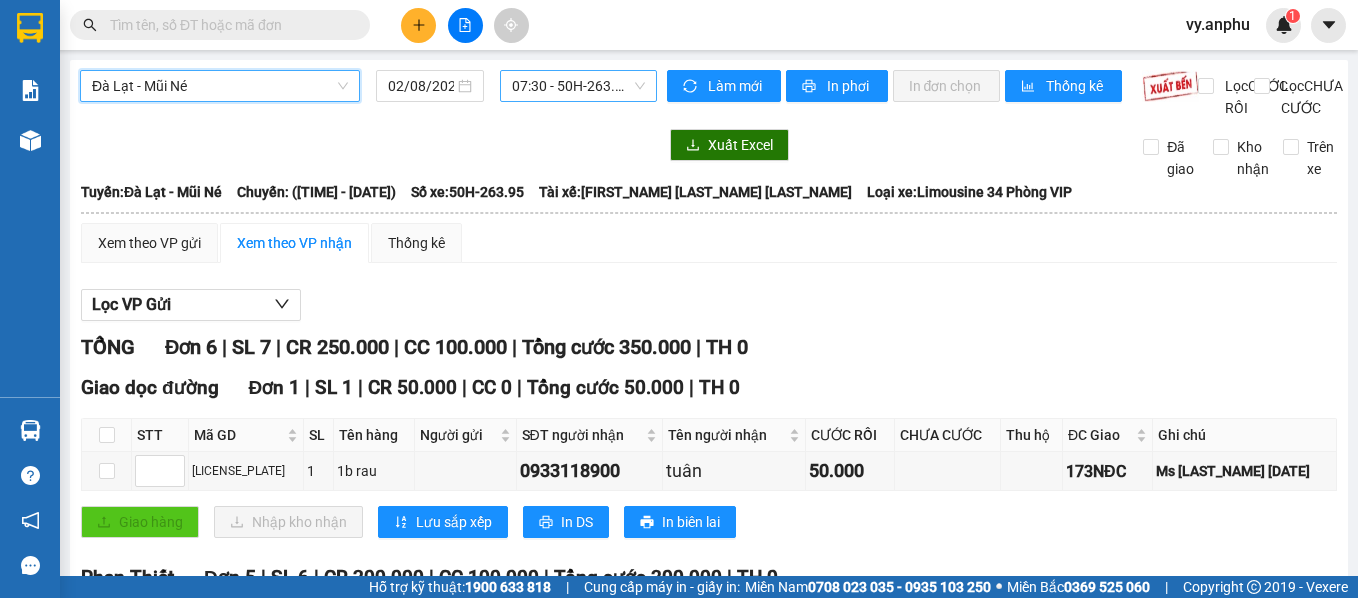 click on "07:30     - 50H-263.95" at bounding box center [578, 86] 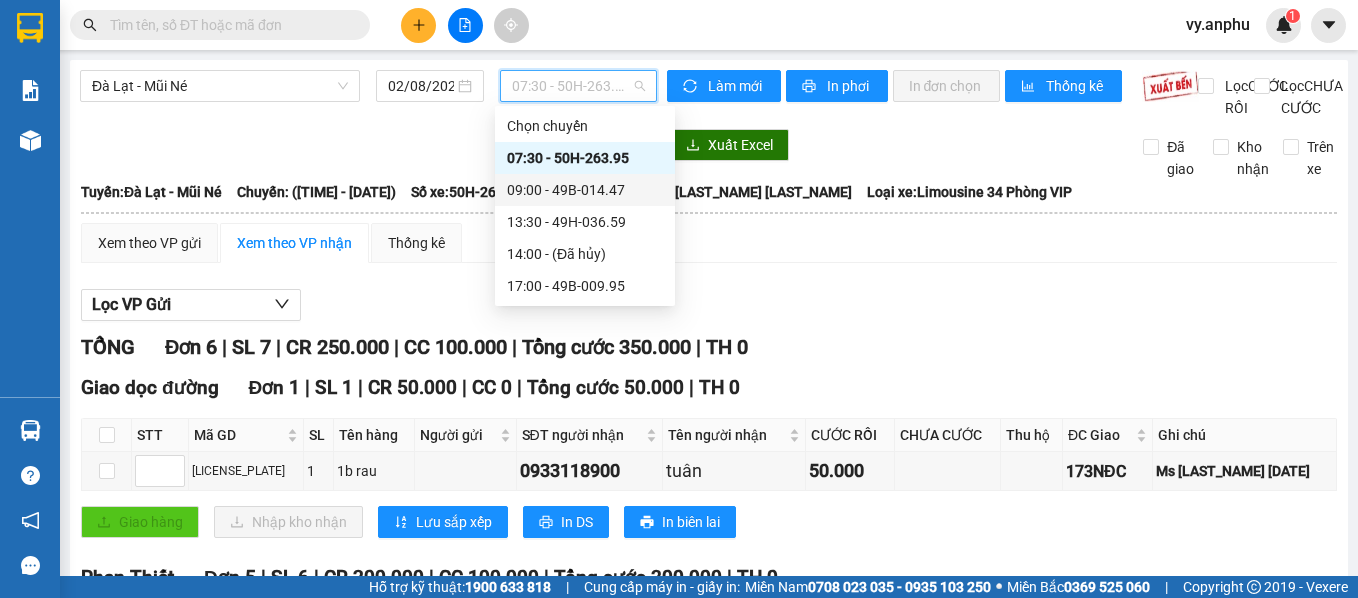 click on "09:00     - 49B-014.47" at bounding box center (585, 190) 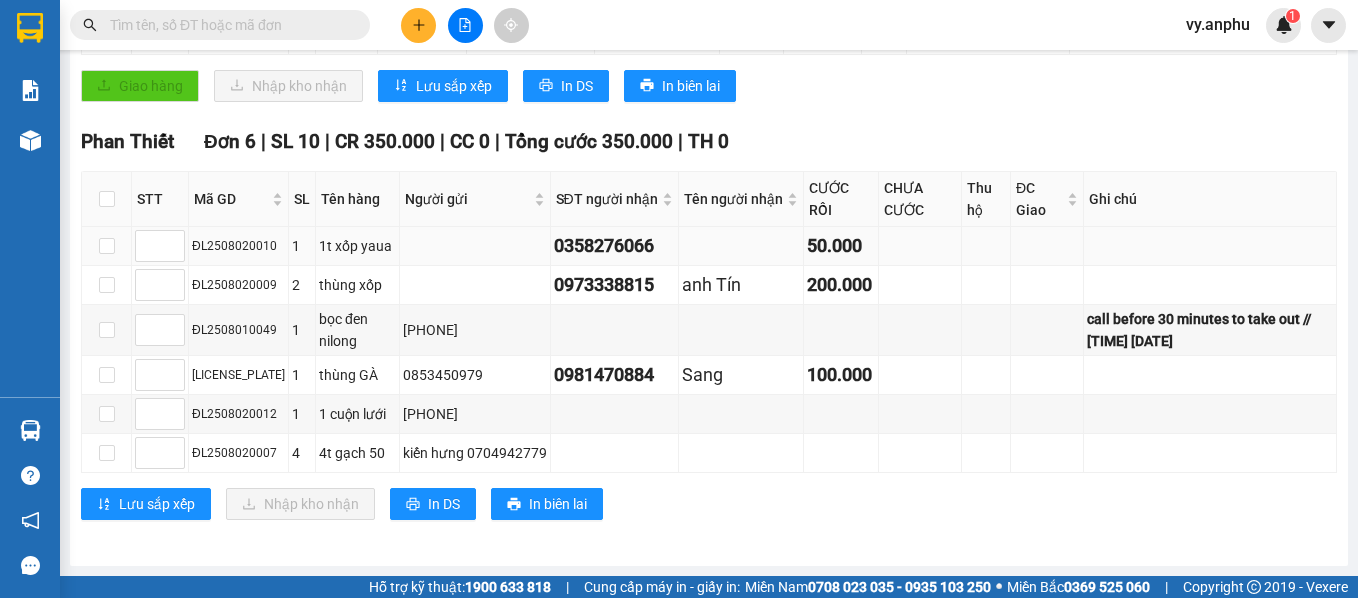 scroll, scrollTop: 544, scrollLeft: 0, axis: vertical 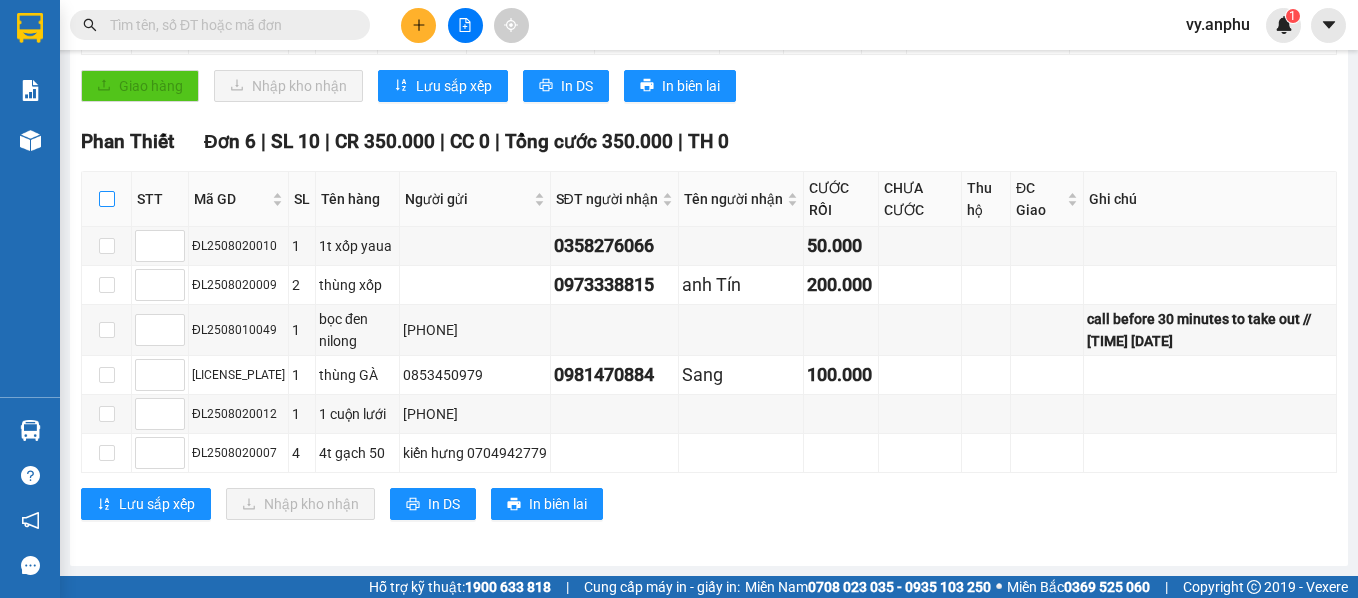 click at bounding box center [107, 199] 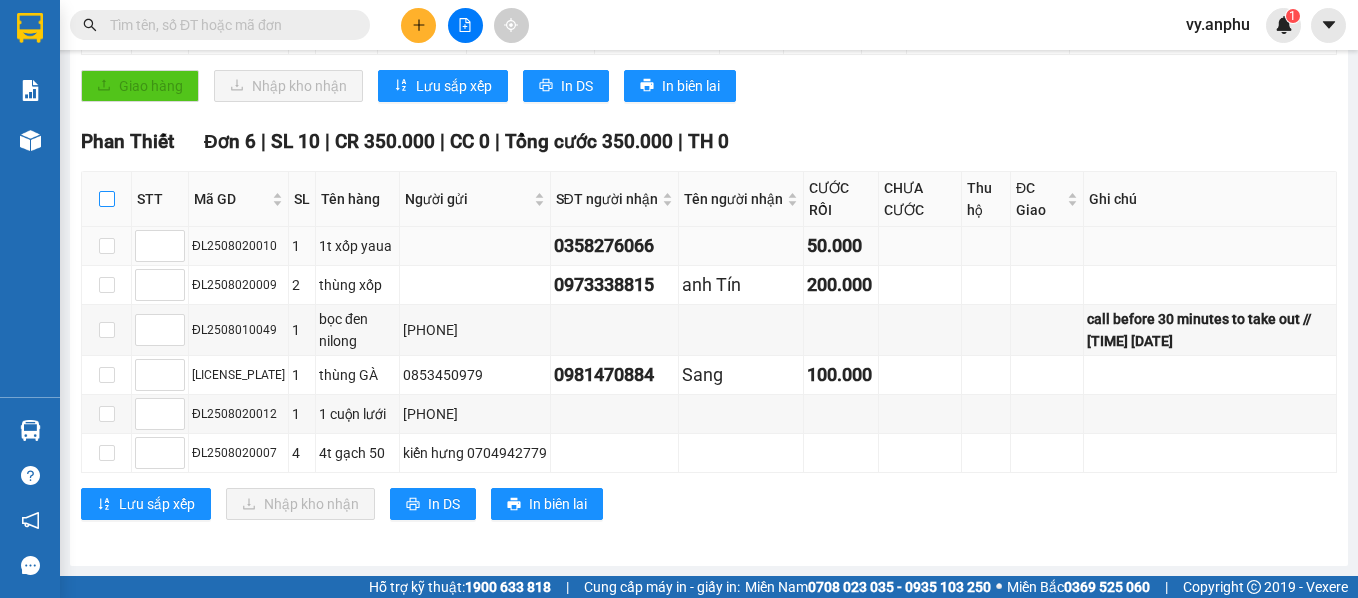 checkbox on "true" 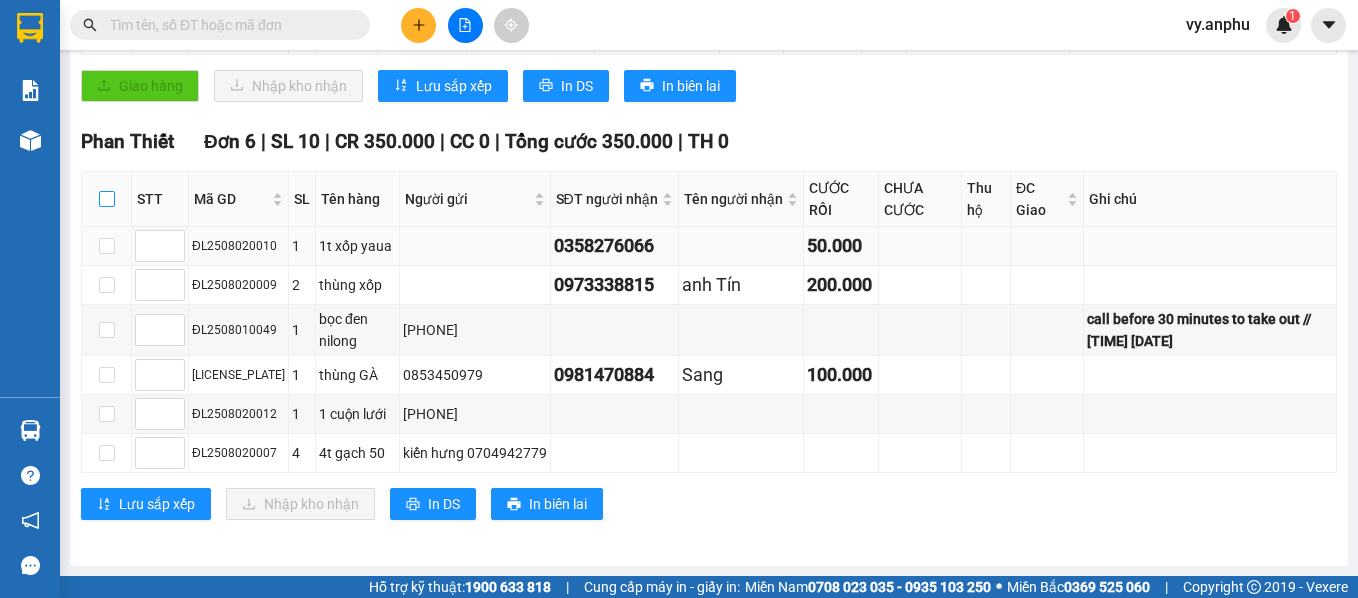 checkbox on "true" 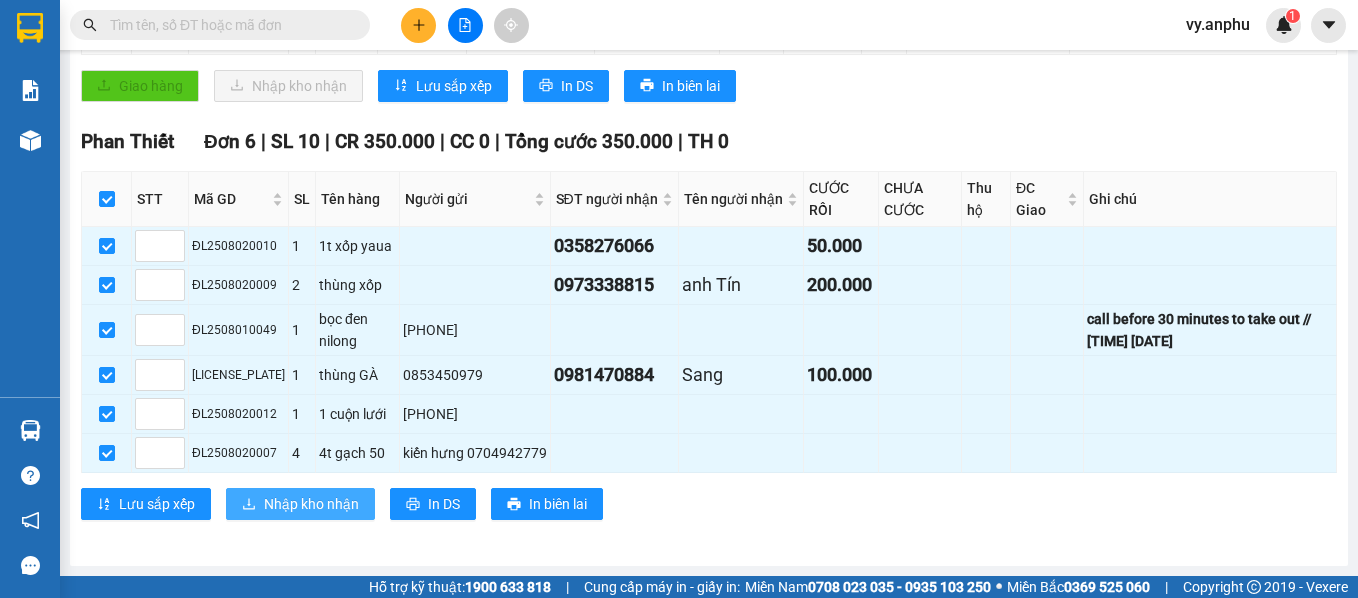 click on "Nhập kho nhận" at bounding box center [311, 504] 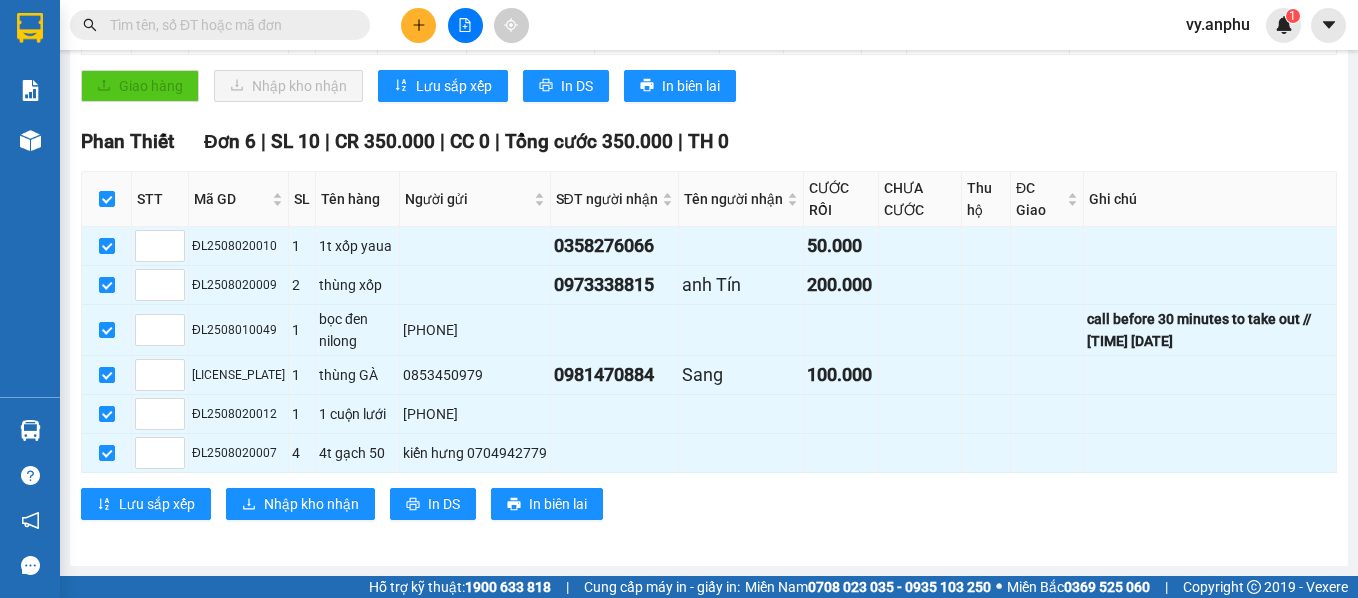 scroll, scrollTop: 0, scrollLeft: 0, axis: both 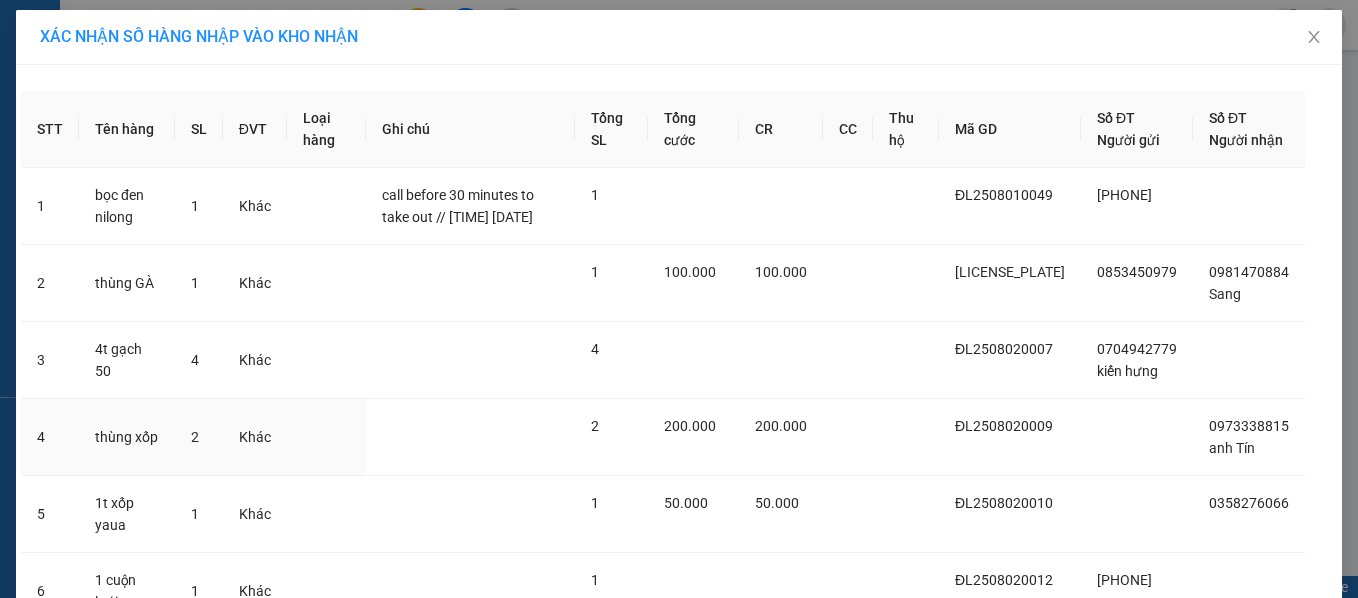 click on "200.000" at bounding box center (693, 437) 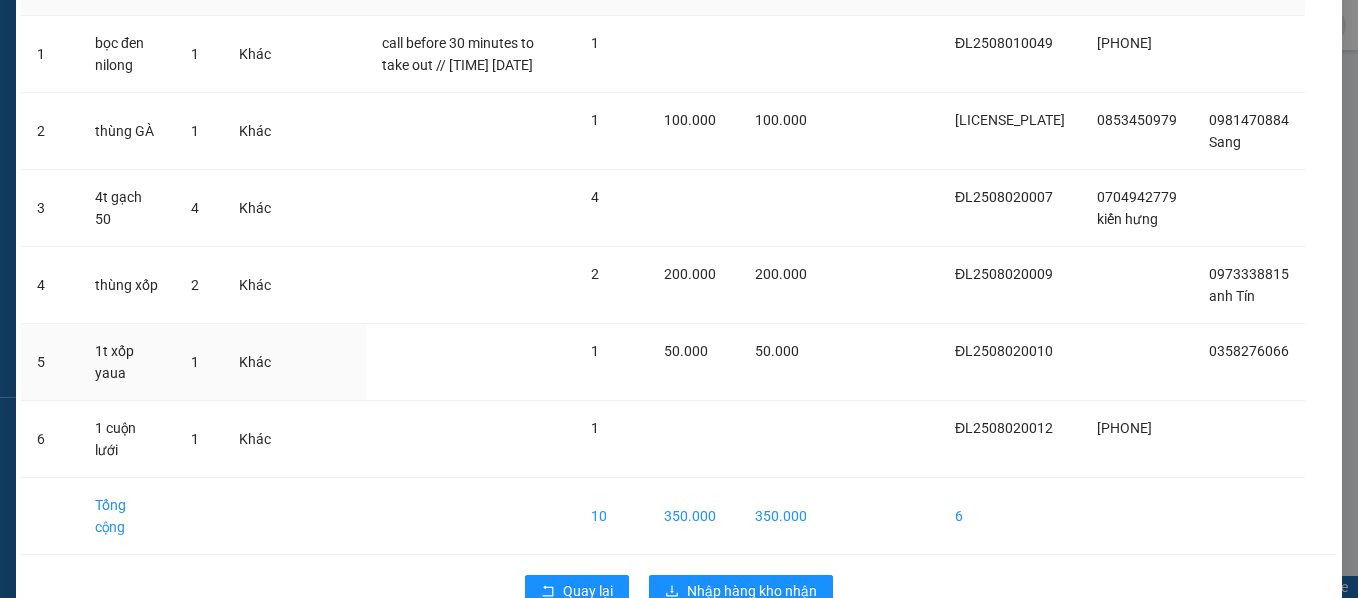 scroll, scrollTop: 156, scrollLeft: 0, axis: vertical 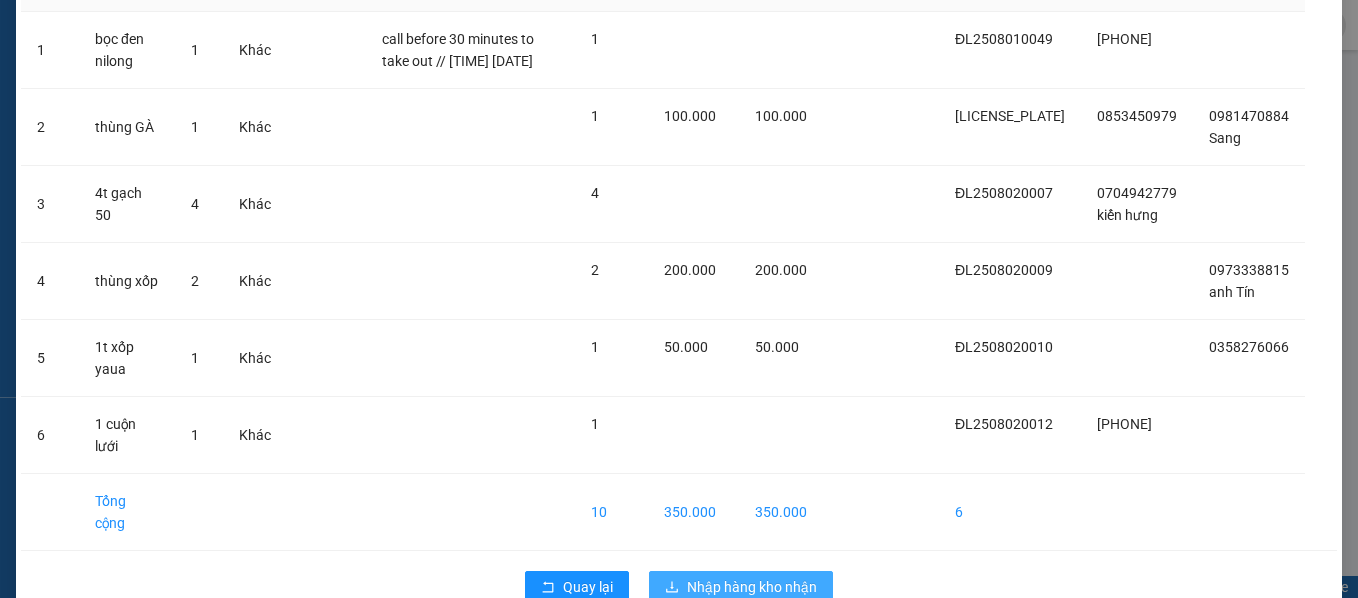 click on "Nhập hàng kho nhận" at bounding box center (752, 587) 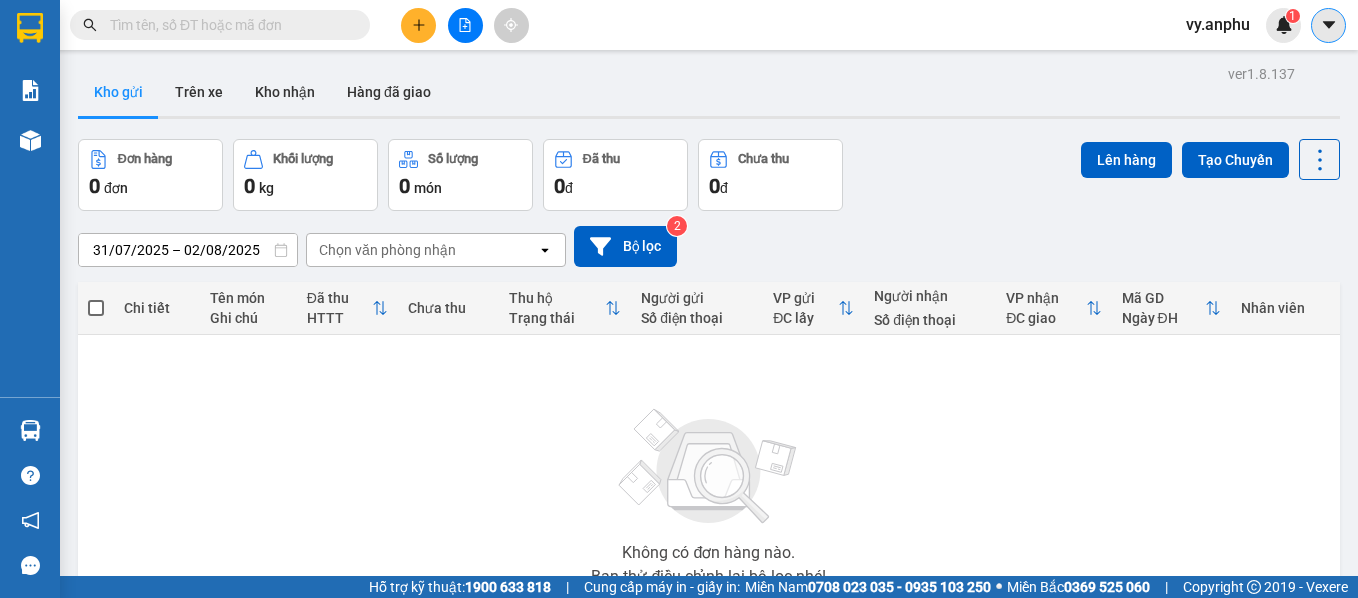 click at bounding box center [1328, 25] 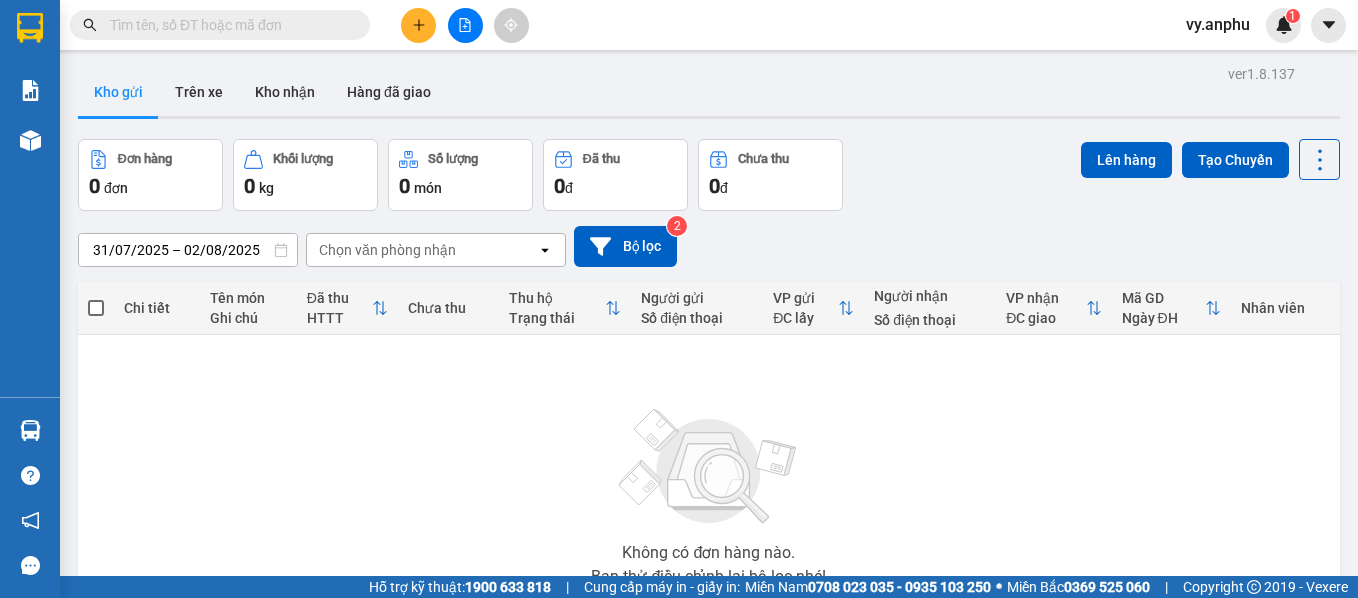 click on "vy.anphu" at bounding box center [1218, 24] 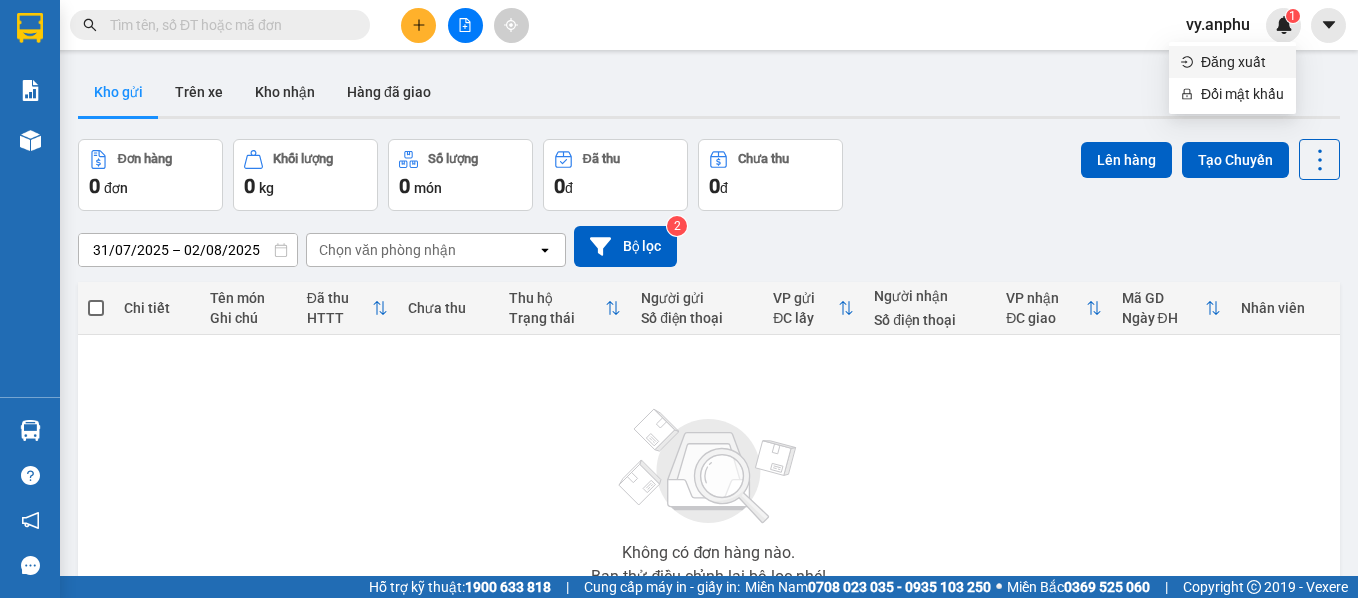 click on "Đăng xuất" at bounding box center (1242, 62) 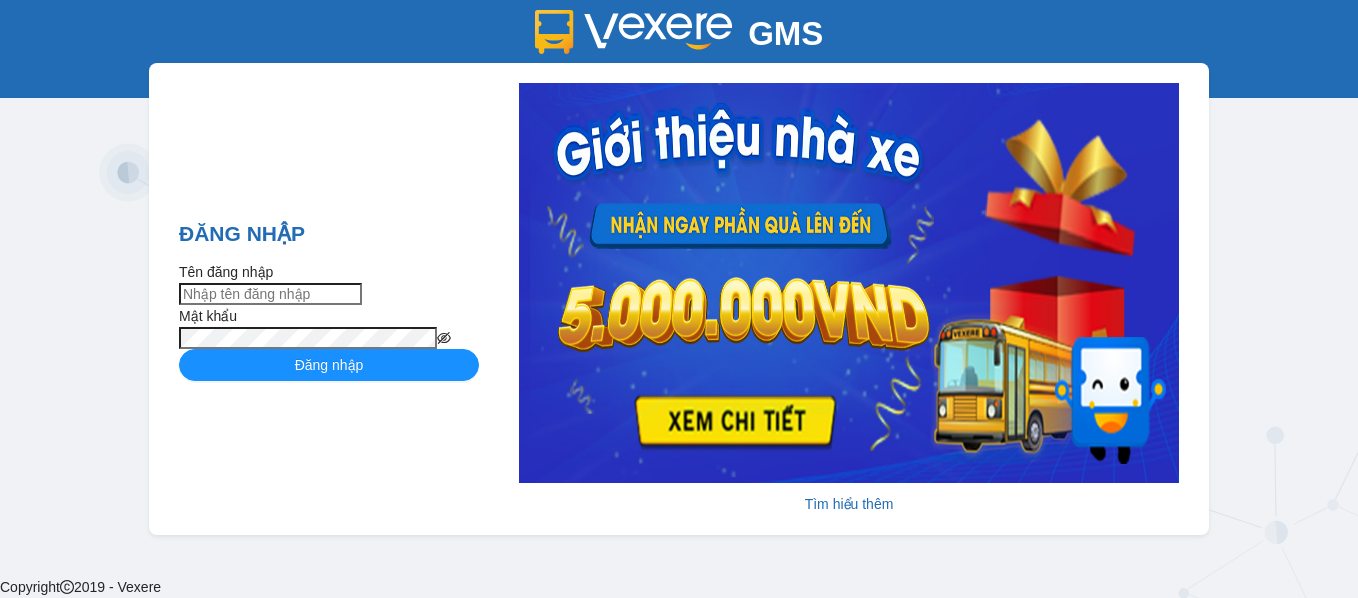 scroll, scrollTop: 0, scrollLeft: 0, axis: both 